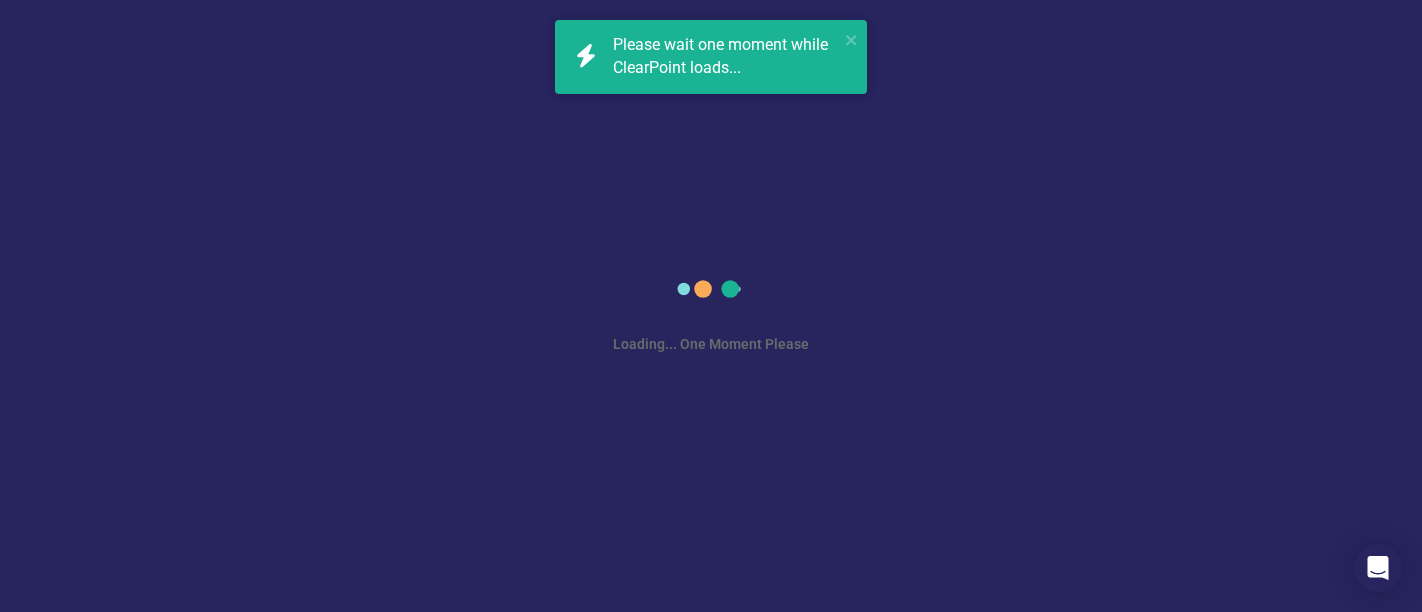 scroll, scrollTop: 0, scrollLeft: 0, axis: both 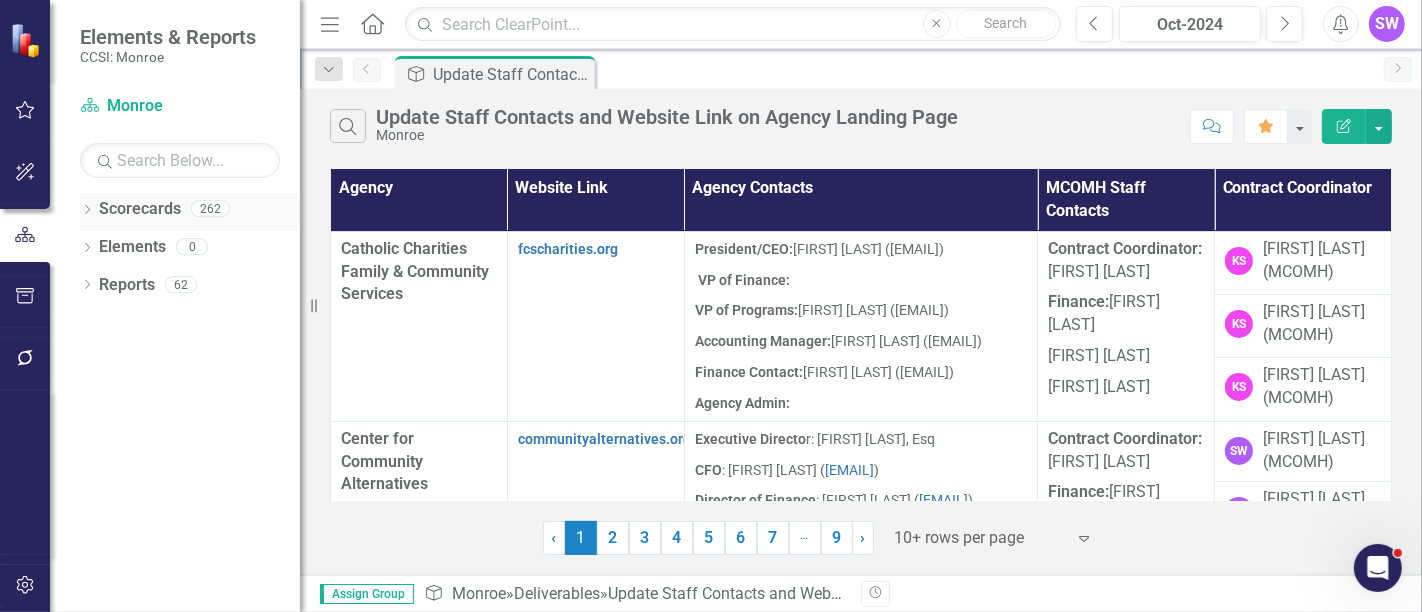 click on "Dropdown" at bounding box center (87, 211) 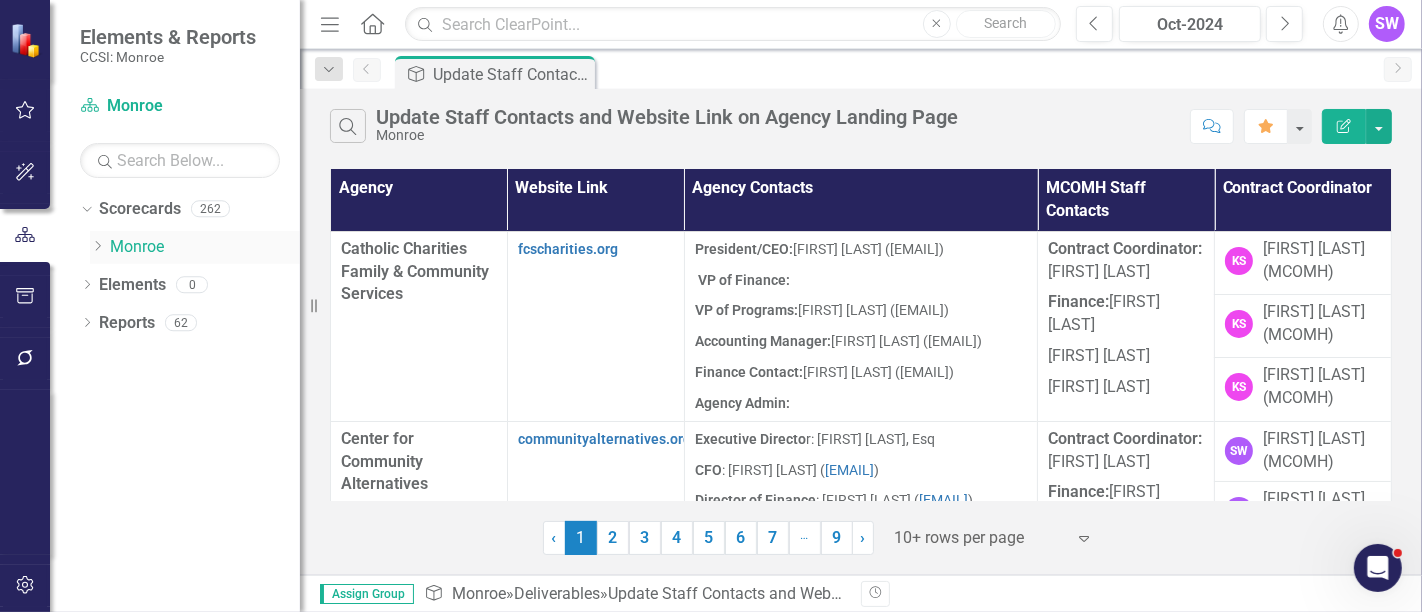 click on "Dropdown" 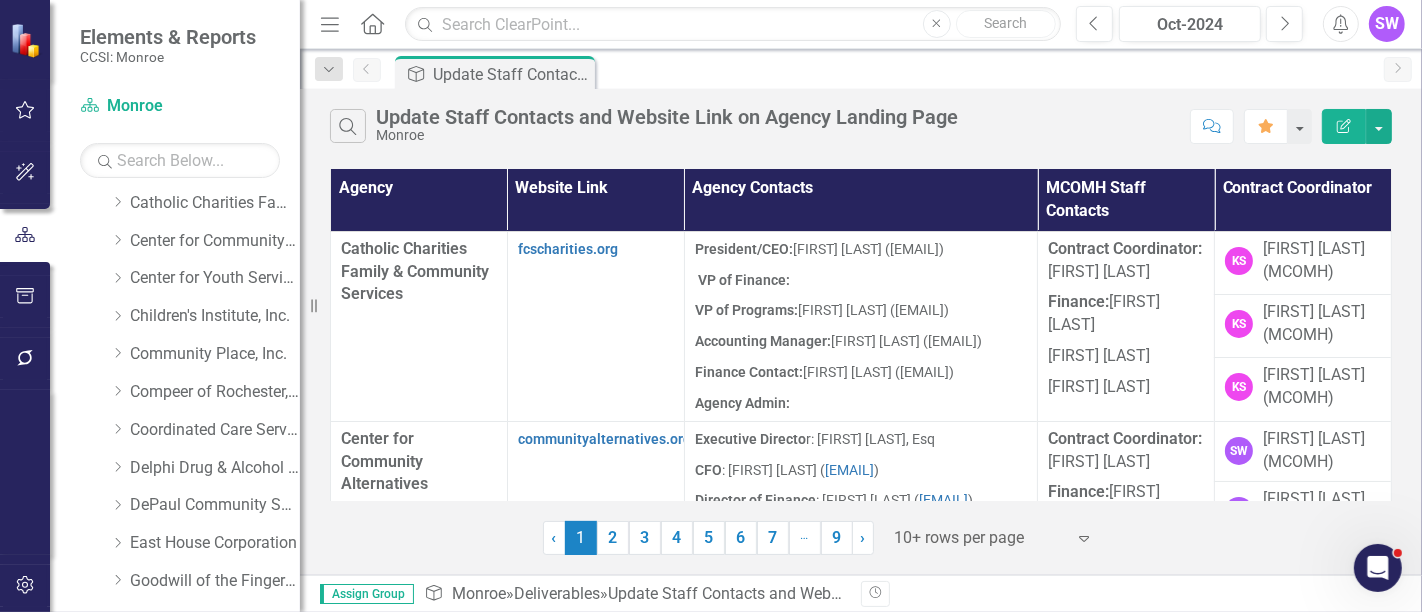 scroll, scrollTop: 76, scrollLeft: 0, axis: vertical 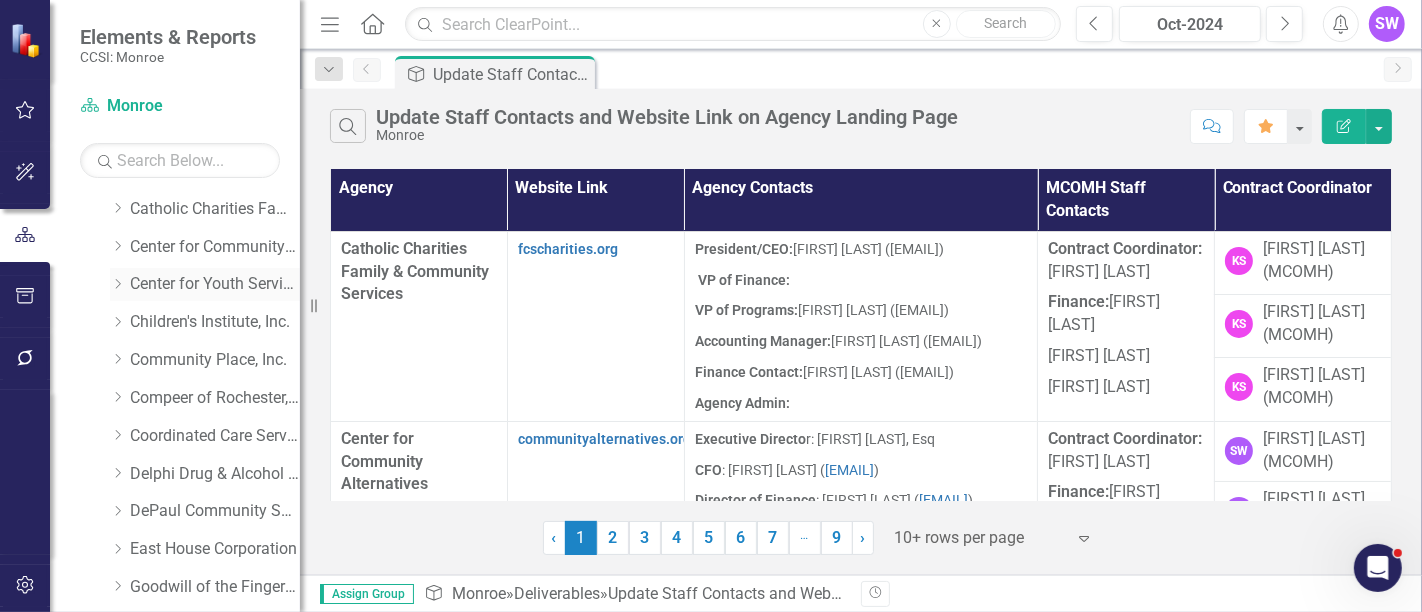 click on "Dropdown" 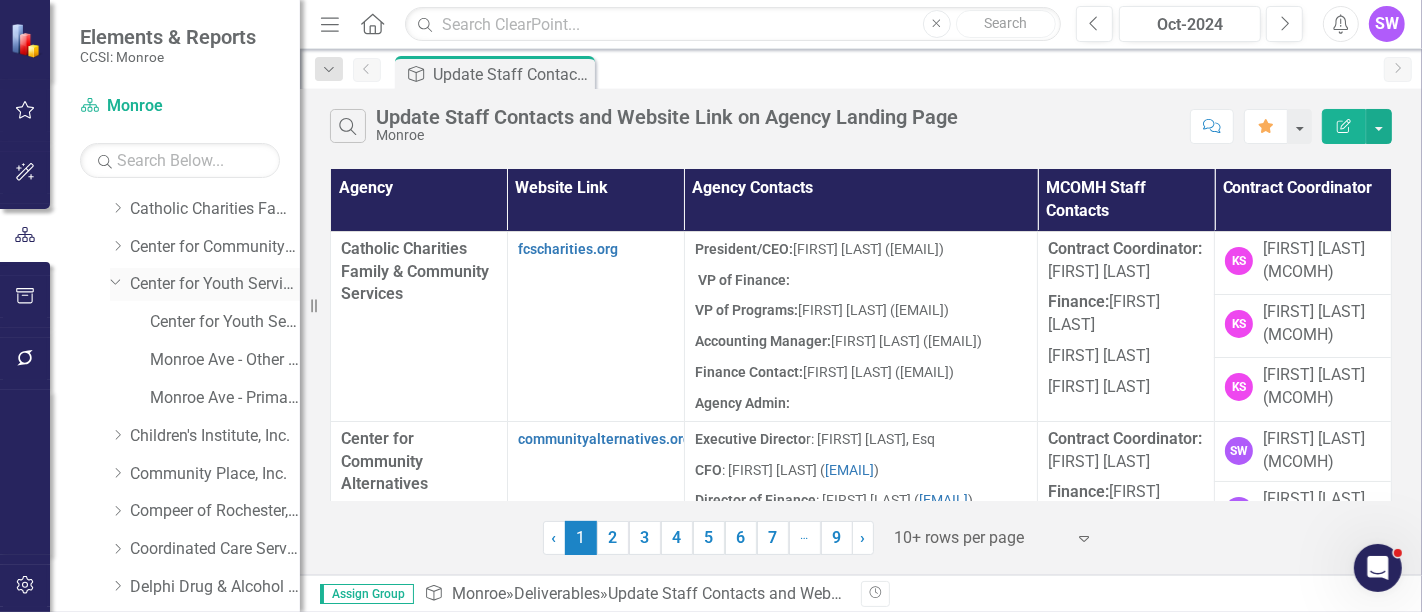 click on "Center for Youth Services, Inc." at bounding box center (215, 284) 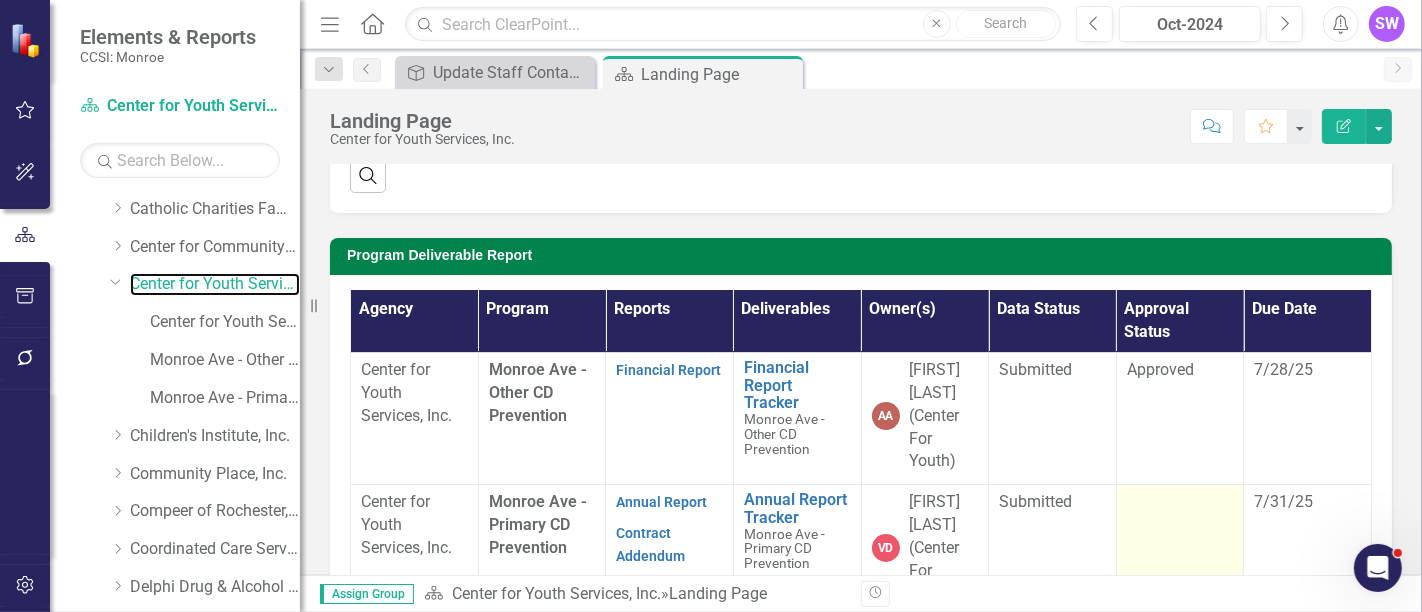 scroll, scrollTop: 777, scrollLeft: 0, axis: vertical 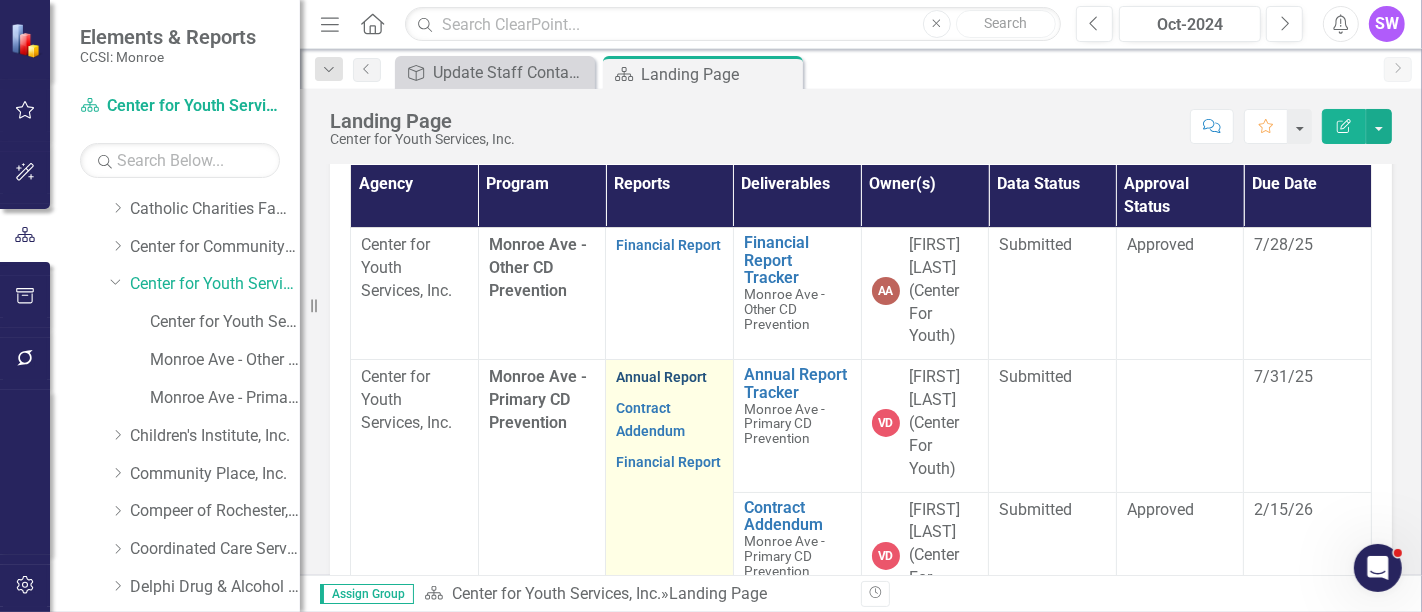 click on "Annual Report" at bounding box center (661, 377) 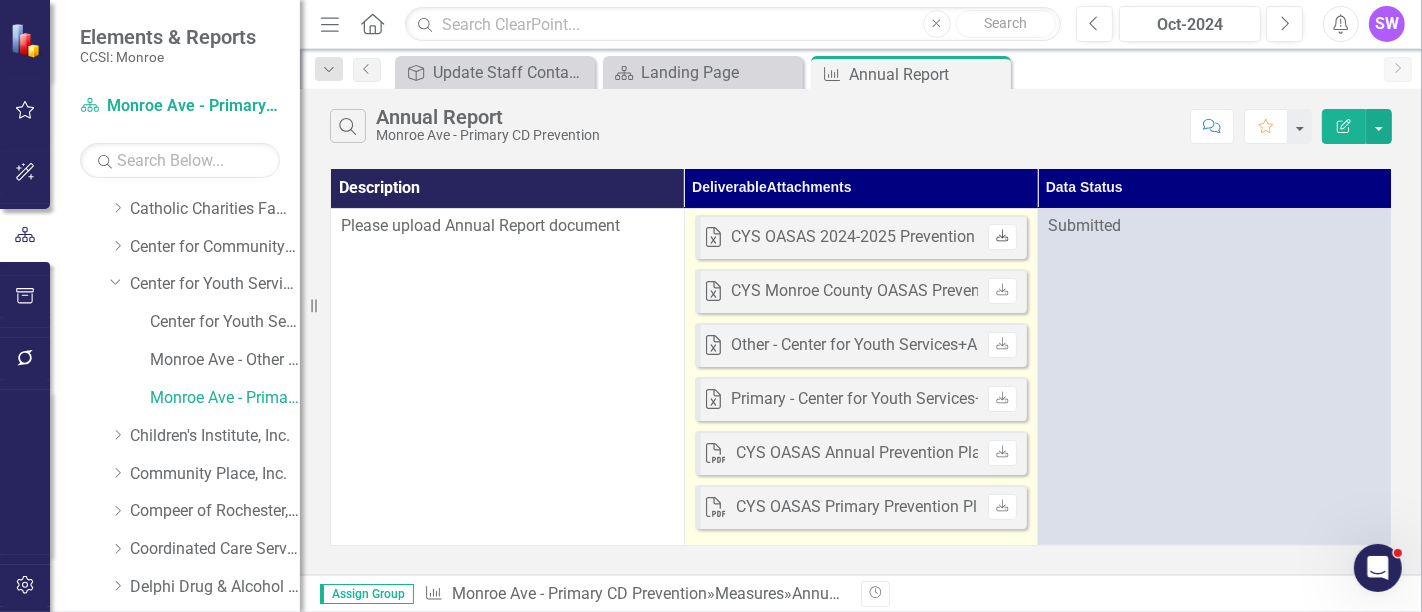 click on "Download" at bounding box center [1002, 237] 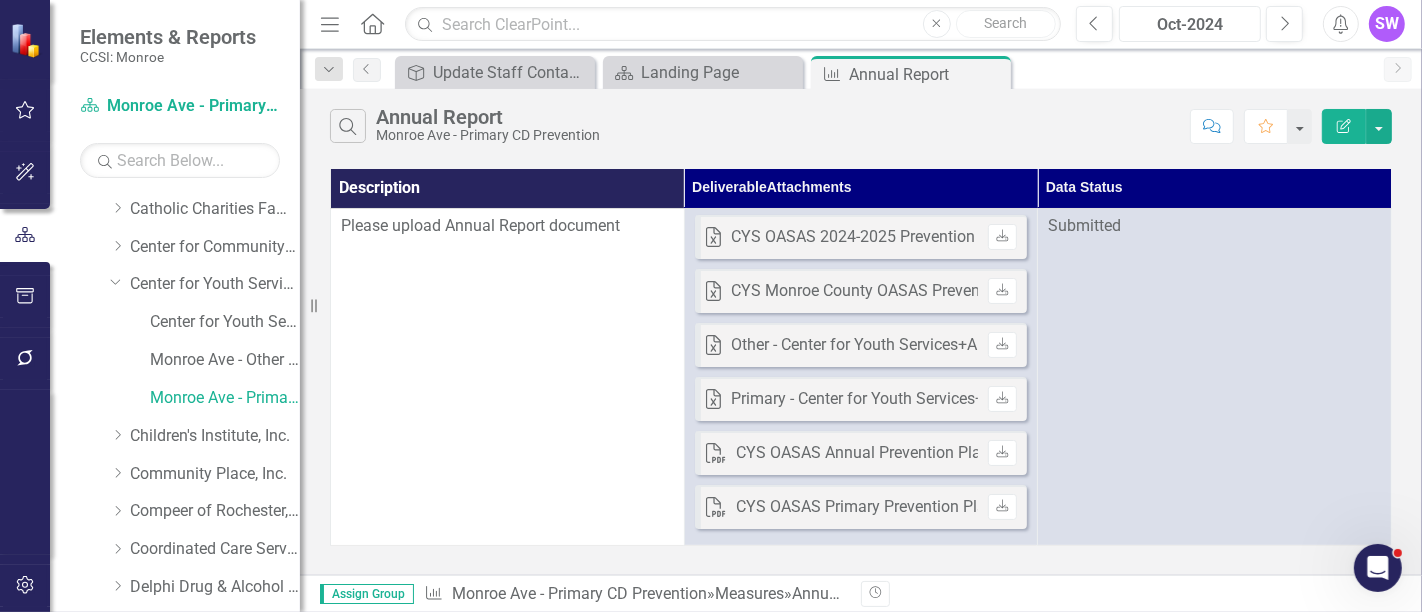 click on "Oct-2024" at bounding box center [1190, 25] 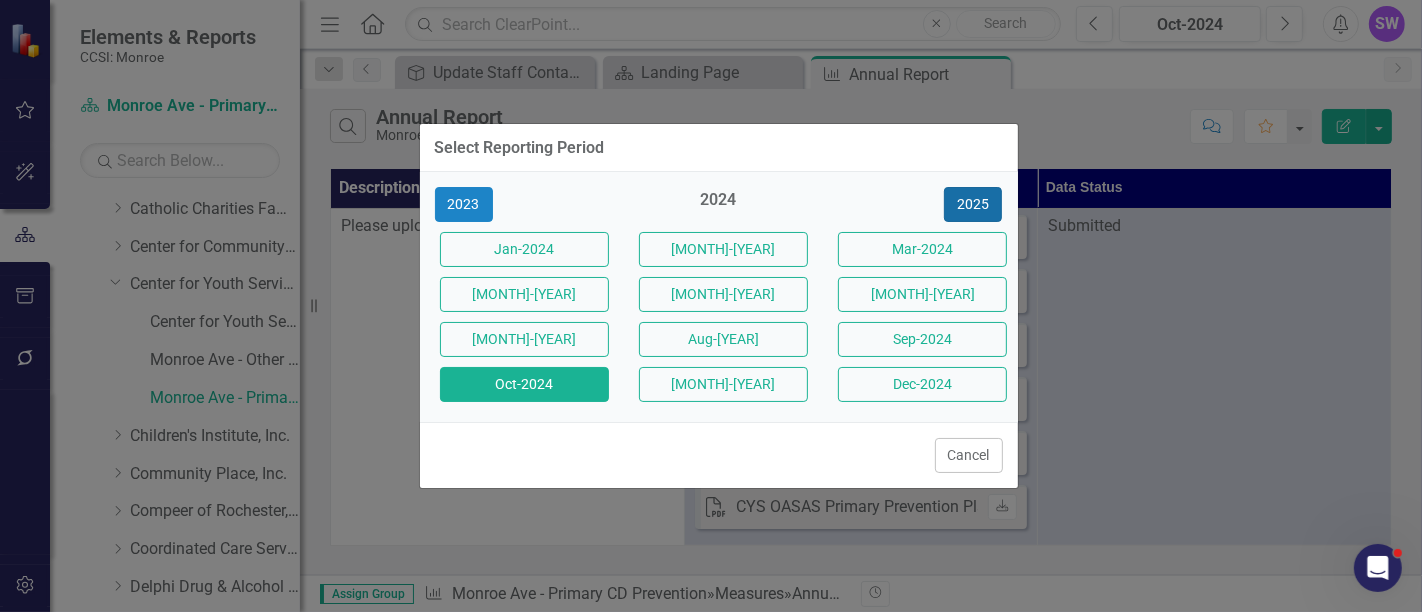 click on "2025" at bounding box center [973, 204] 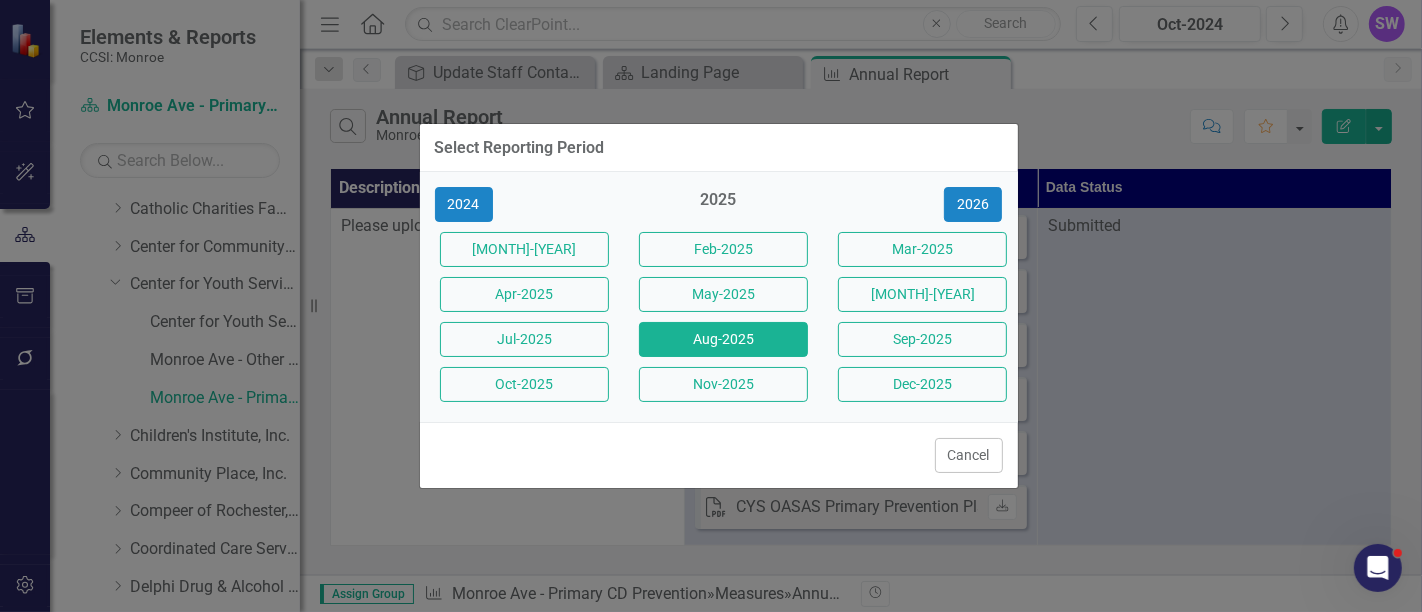 click on "Aug-2025" at bounding box center (723, 339) 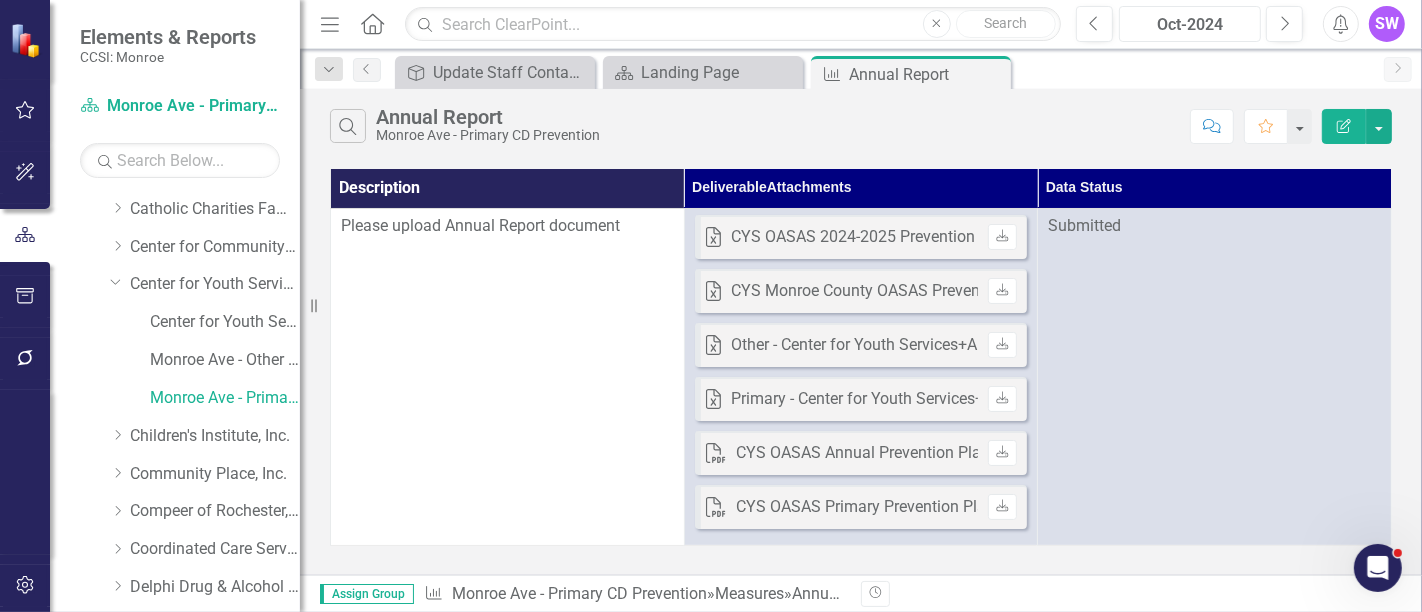 click on "Oct-2024" at bounding box center [1190, 25] 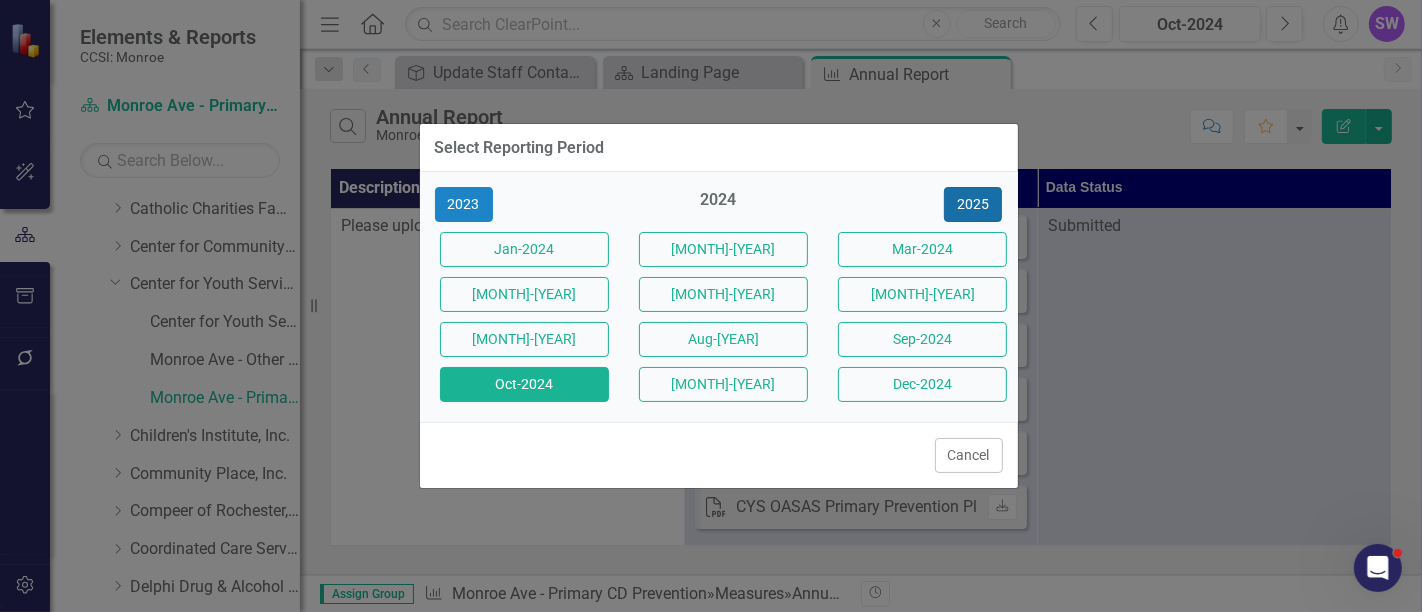 click on "2025" at bounding box center (973, 204) 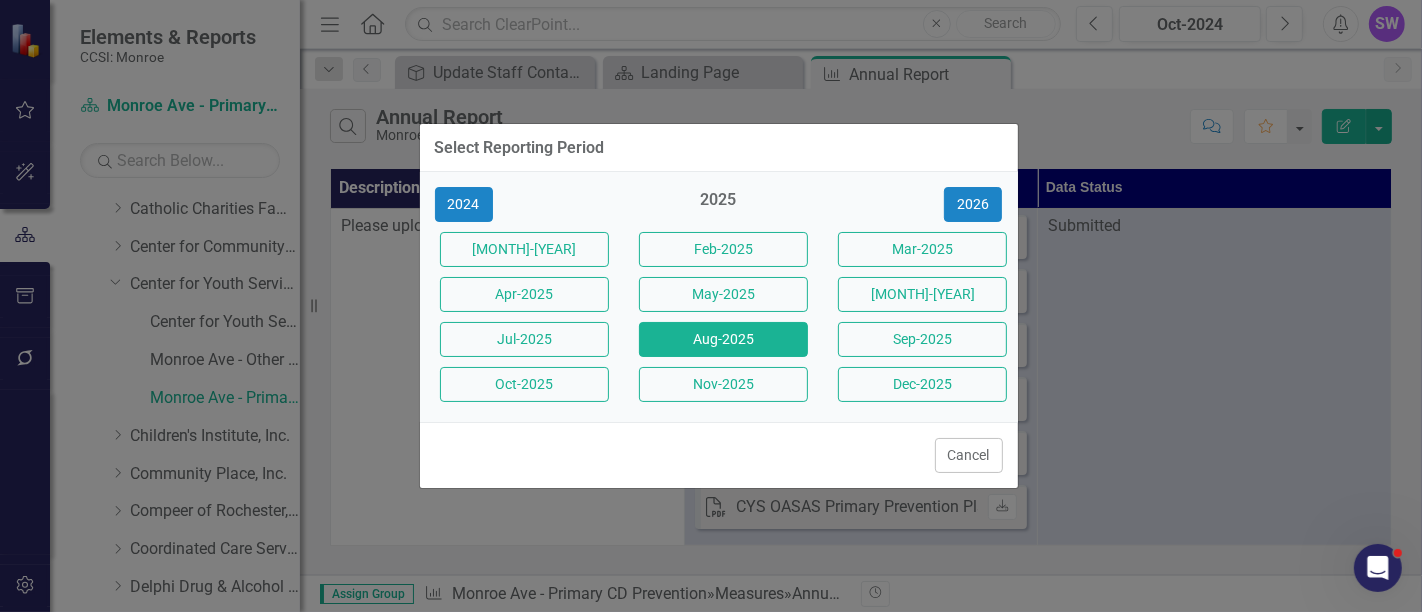 click on "Aug-2025" at bounding box center (723, 339) 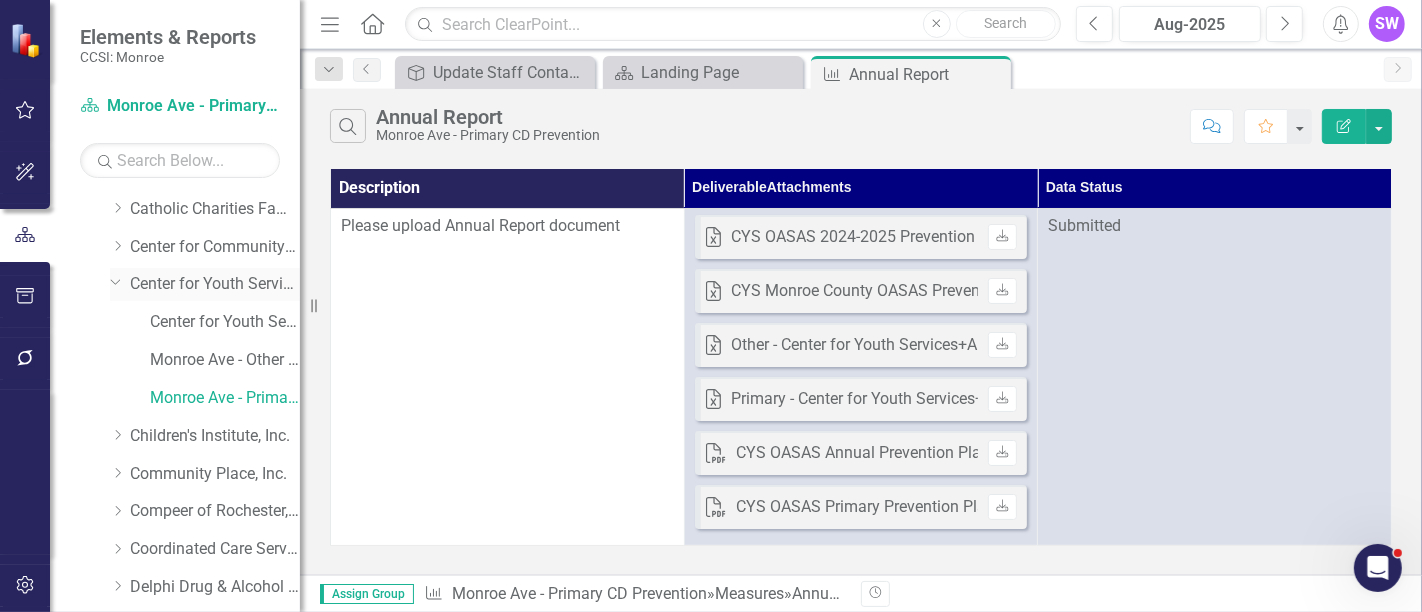 click on "Center for Youth Services, Inc." at bounding box center (215, 284) 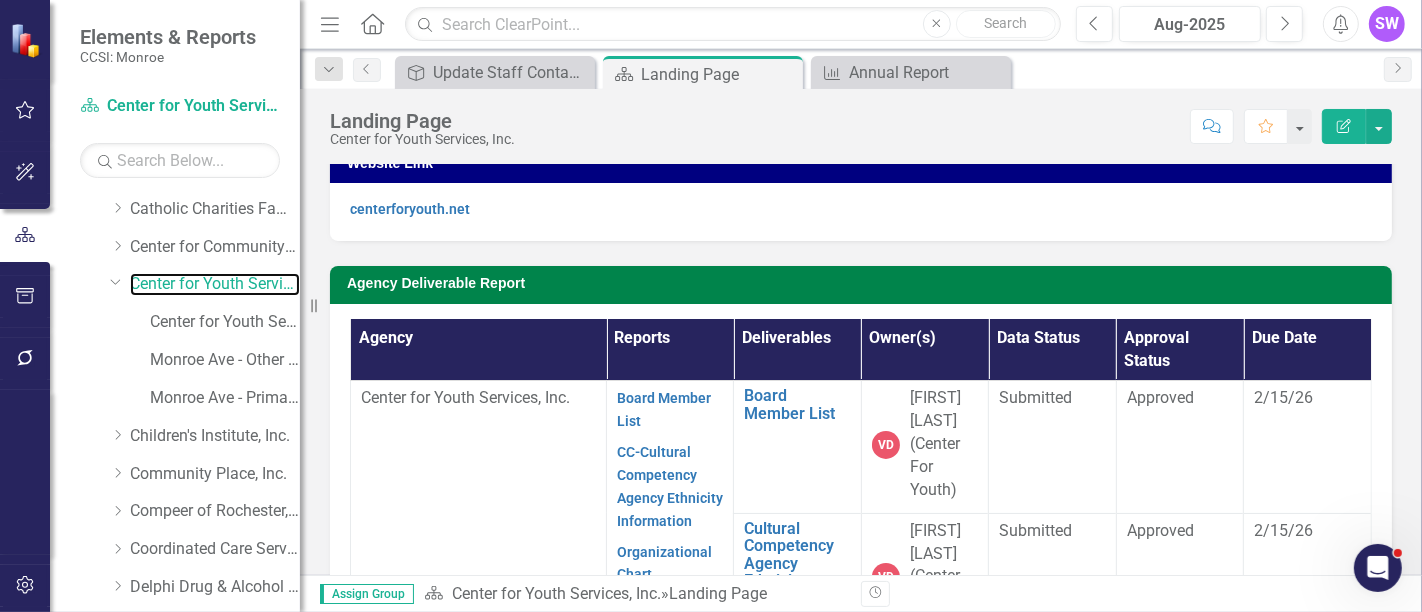 scroll, scrollTop: 9, scrollLeft: 0, axis: vertical 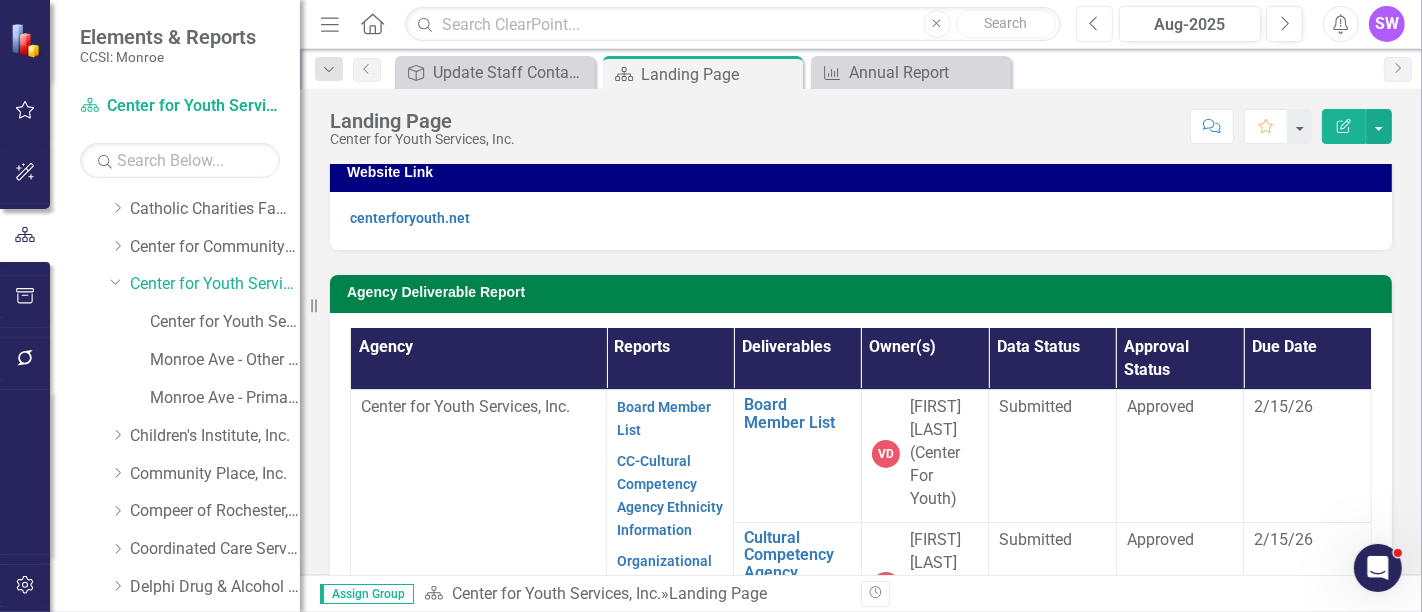 click 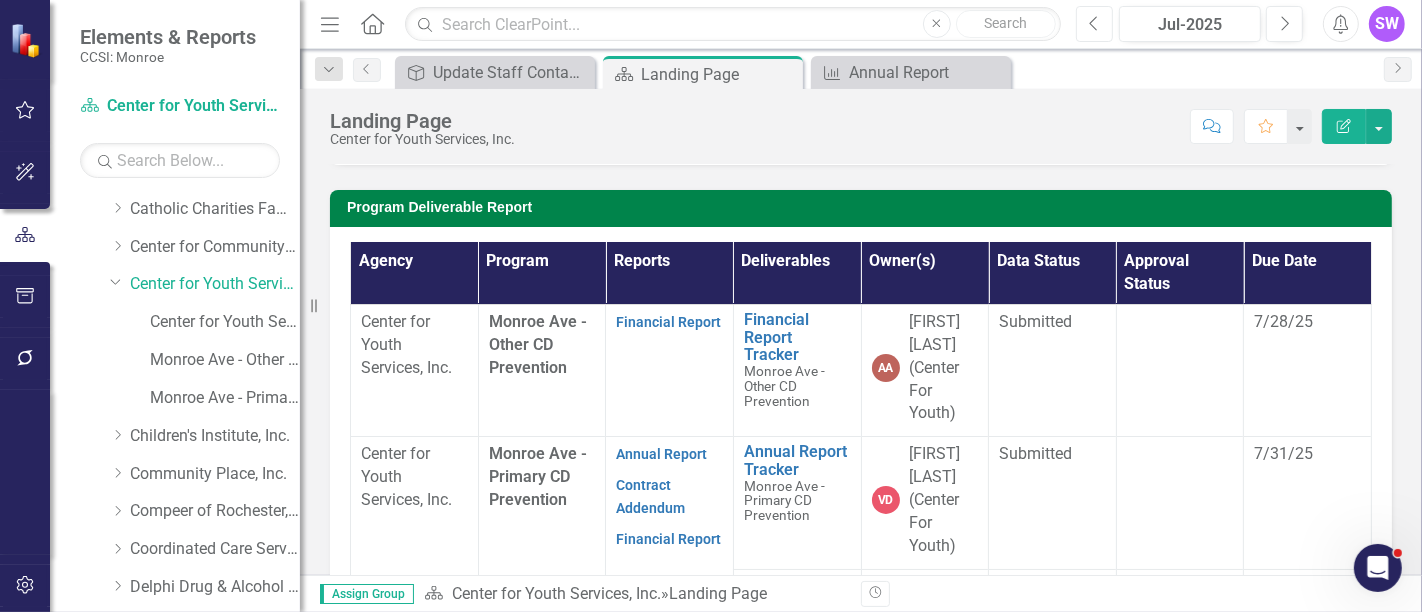 scroll, scrollTop: 706, scrollLeft: 0, axis: vertical 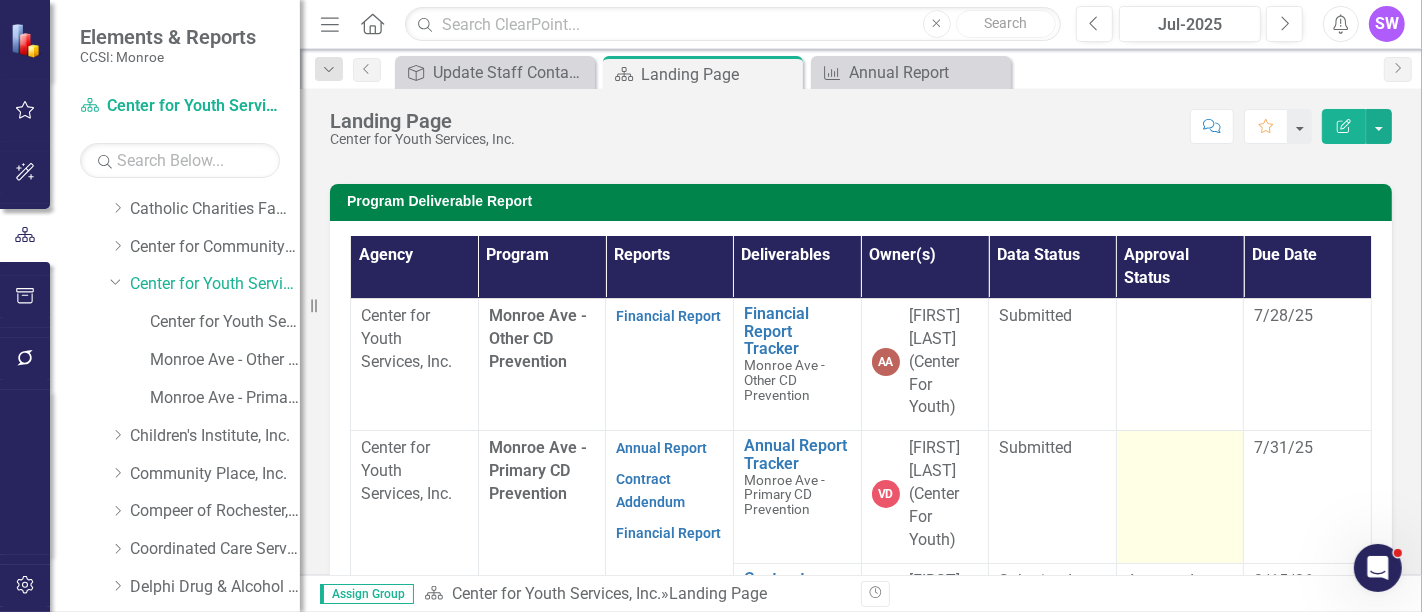 click at bounding box center [1180, 449] 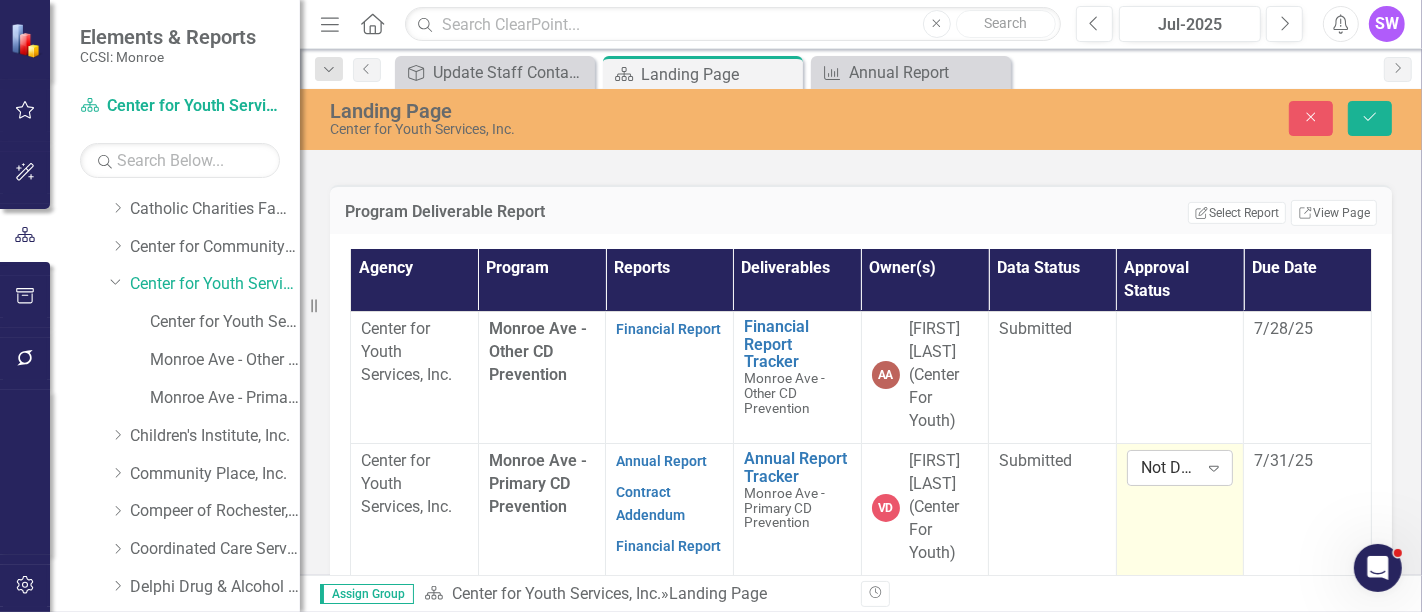 click on "Expand" 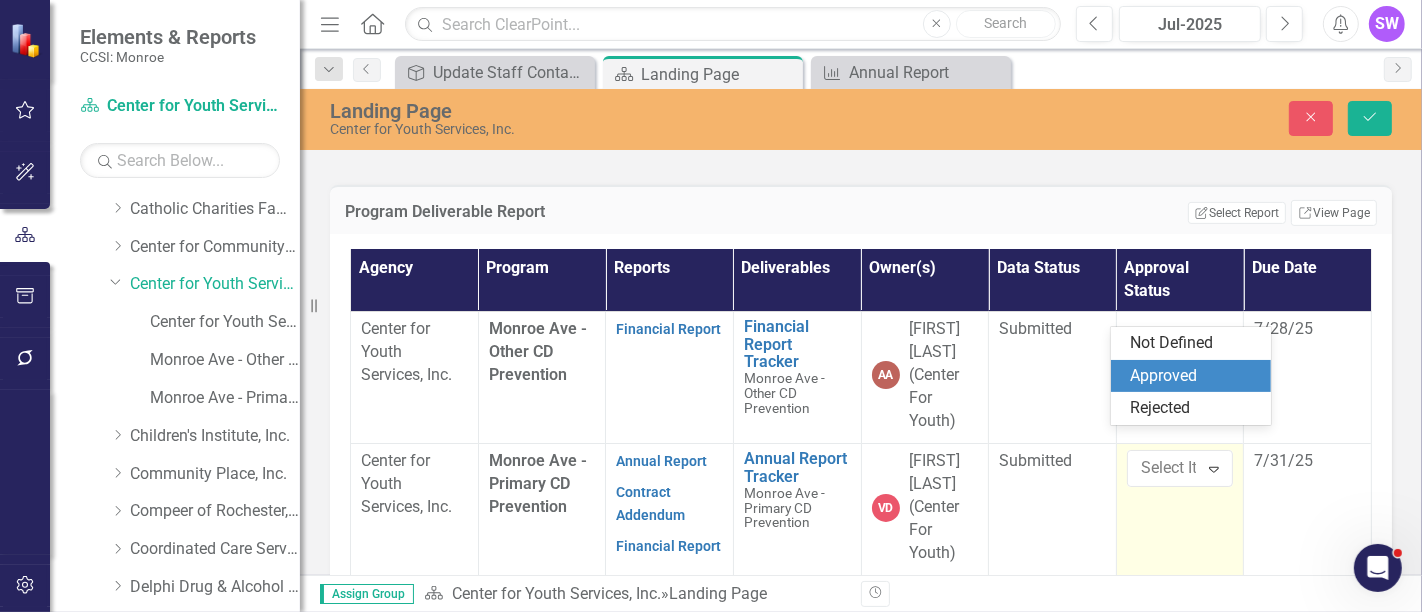 click on "Approved" at bounding box center (1195, 376) 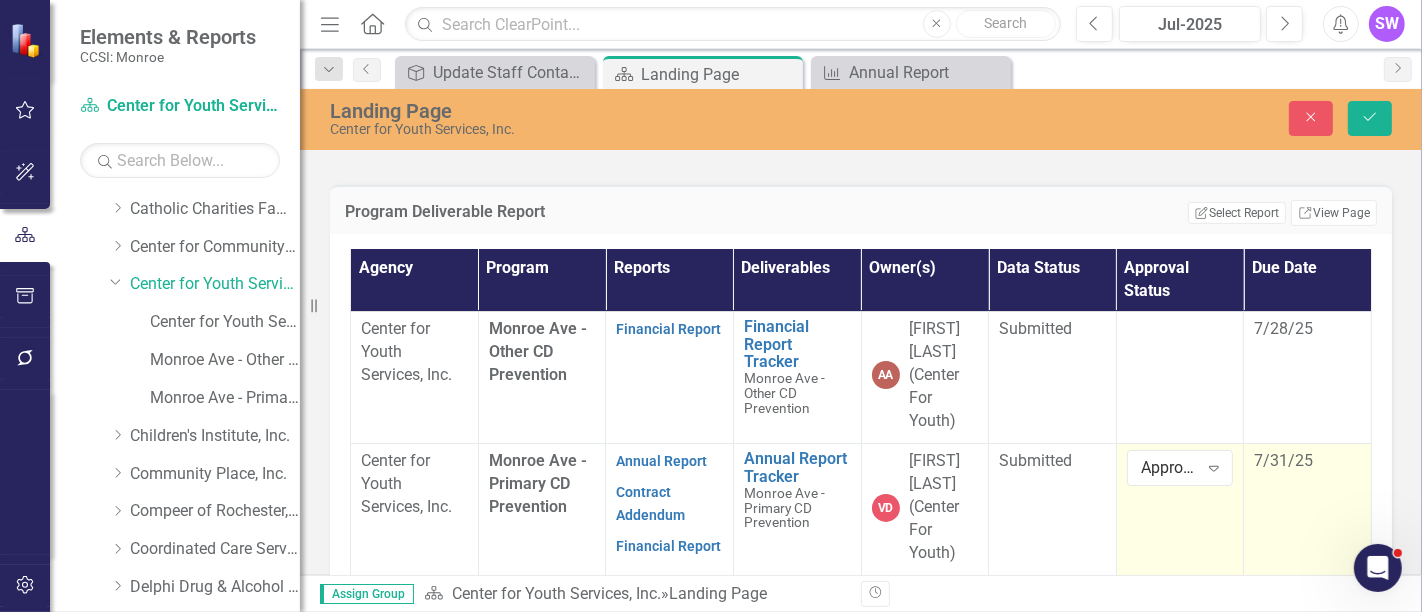 click on "7/31/25" at bounding box center [1307, 461] 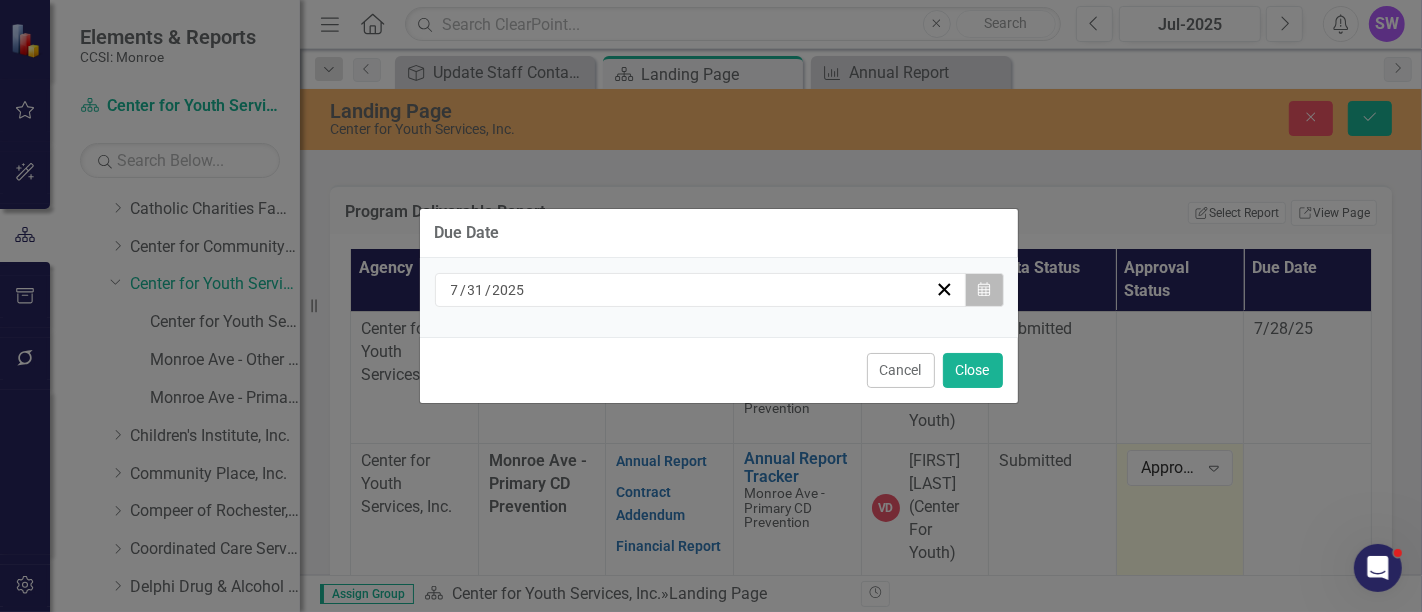 click on "Calendar" 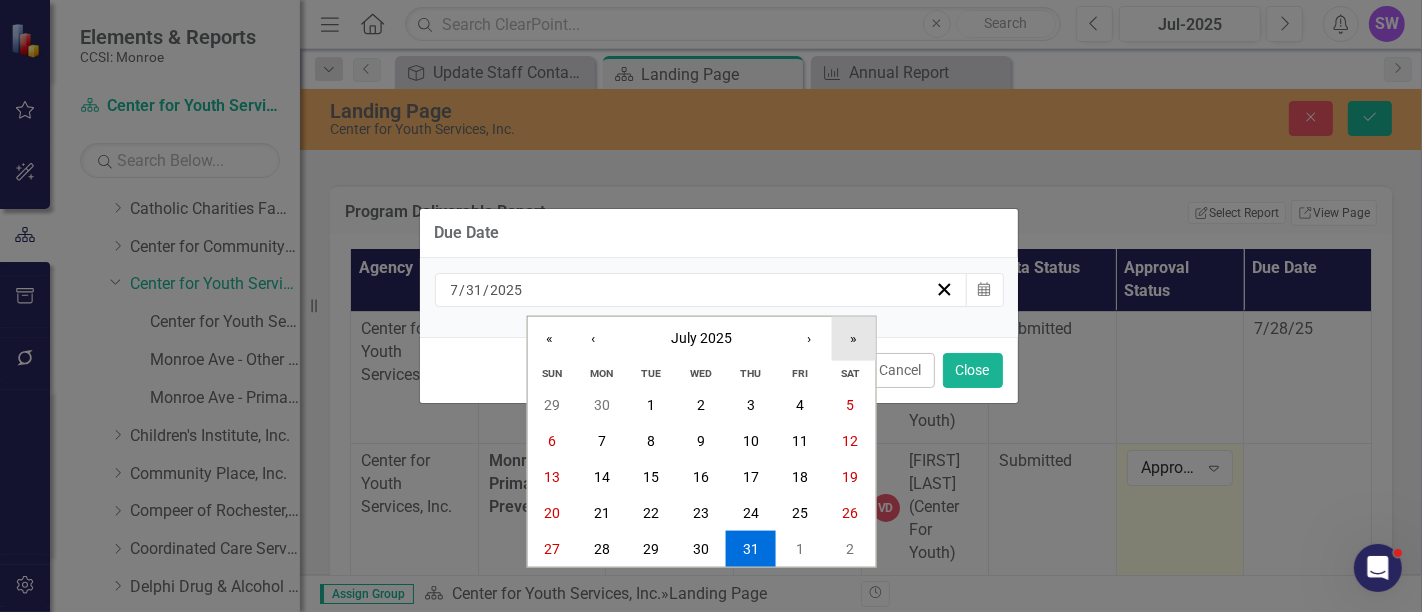 click on "»" at bounding box center (853, 339) 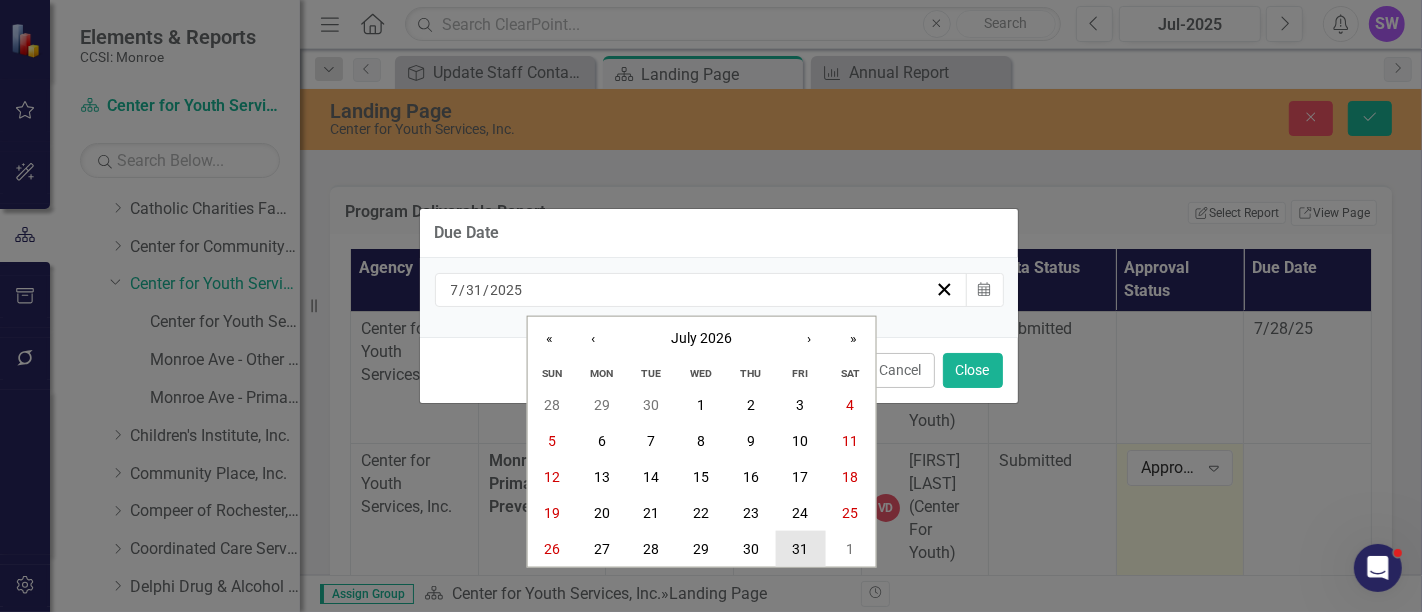 click on "31" at bounding box center (801, 549) 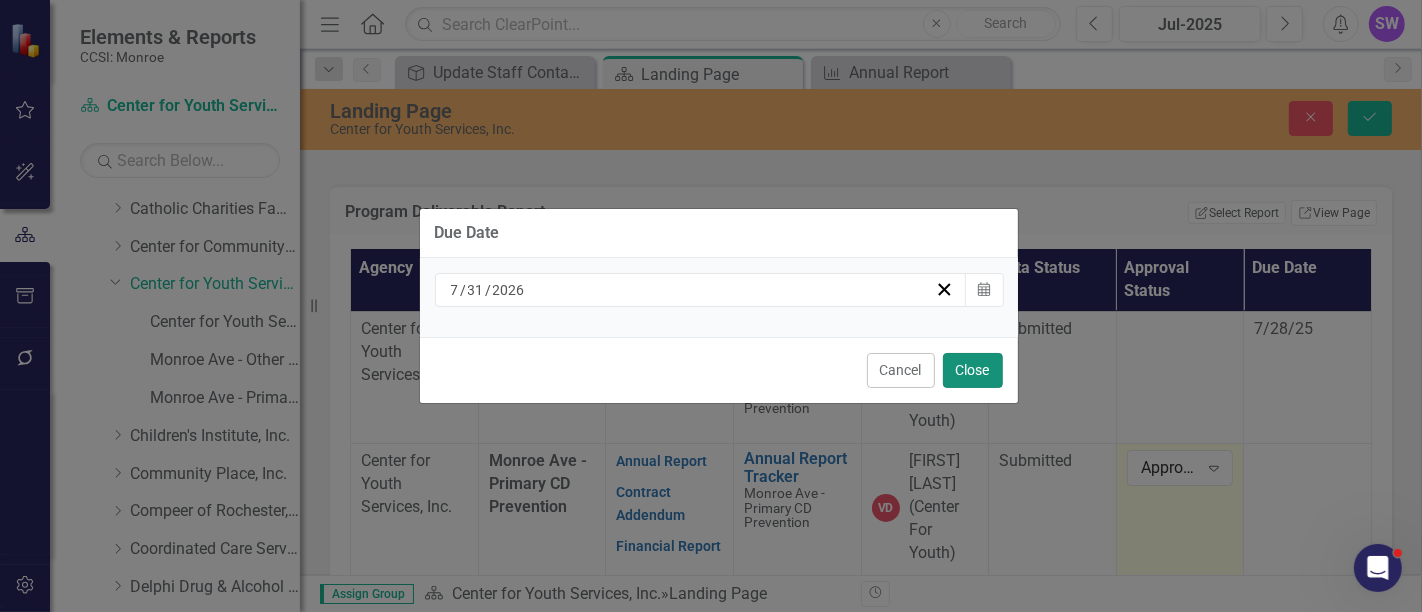 click on "Close" at bounding box center [973, 370] 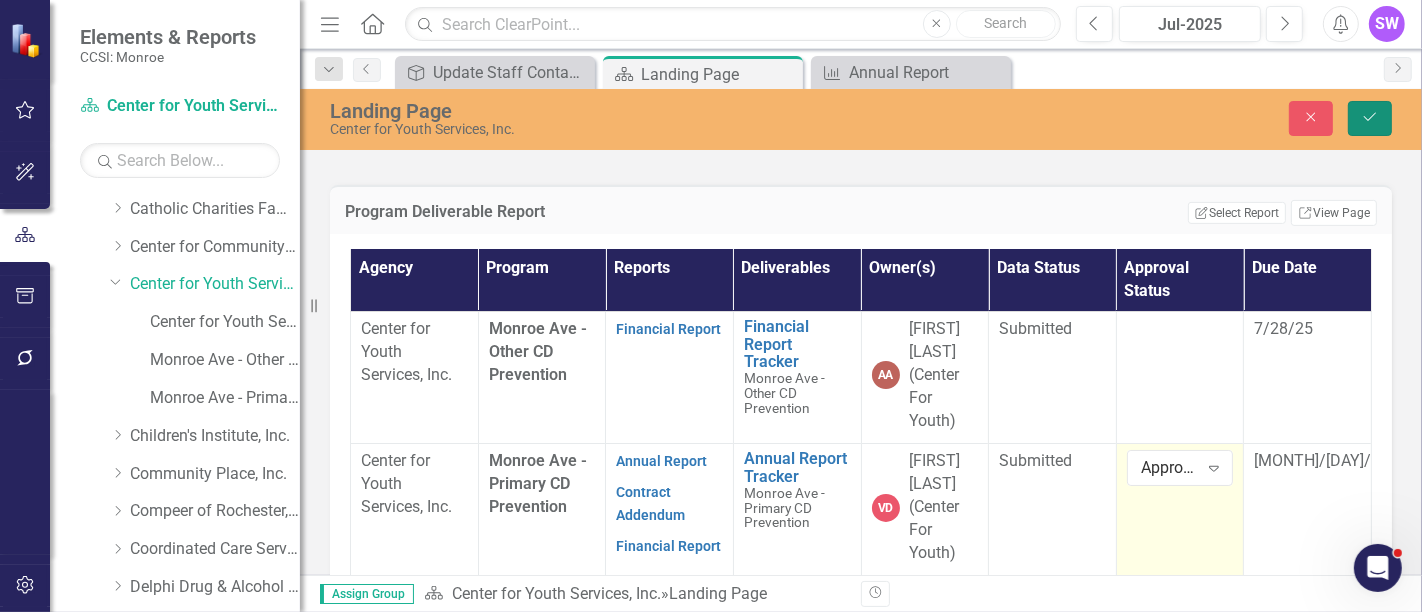 click on "Save" 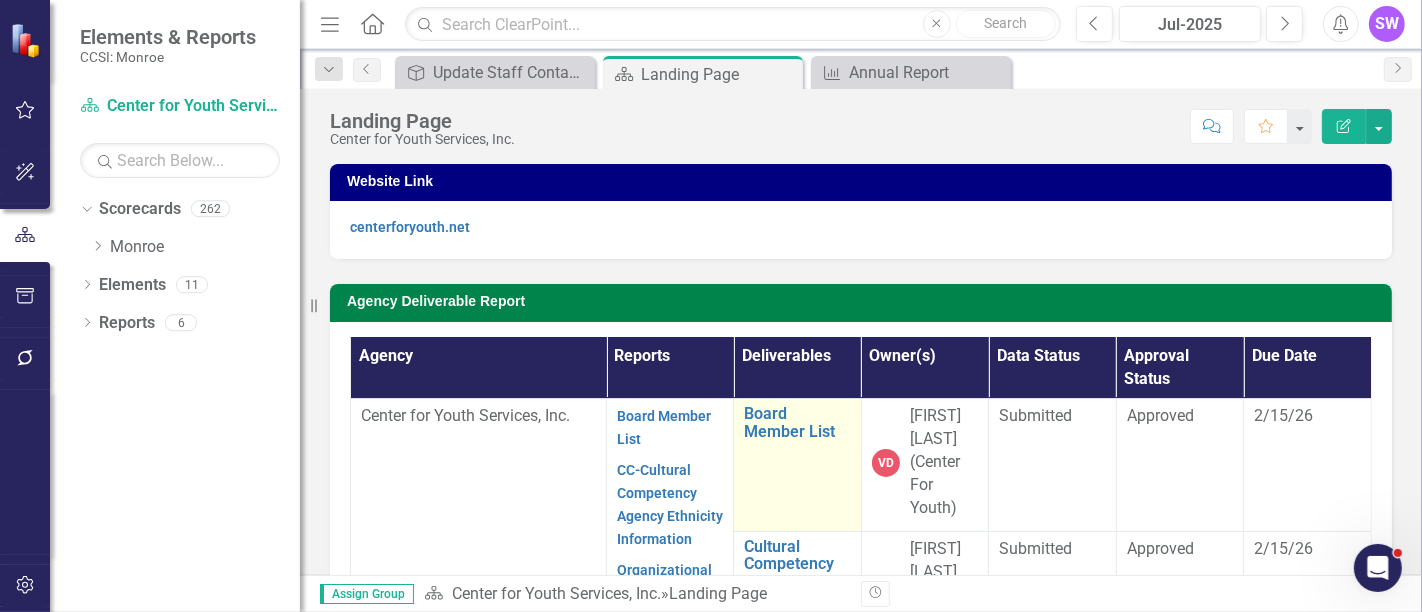scroll, scrollTop: 0, scrollLeft: 0, axis: both 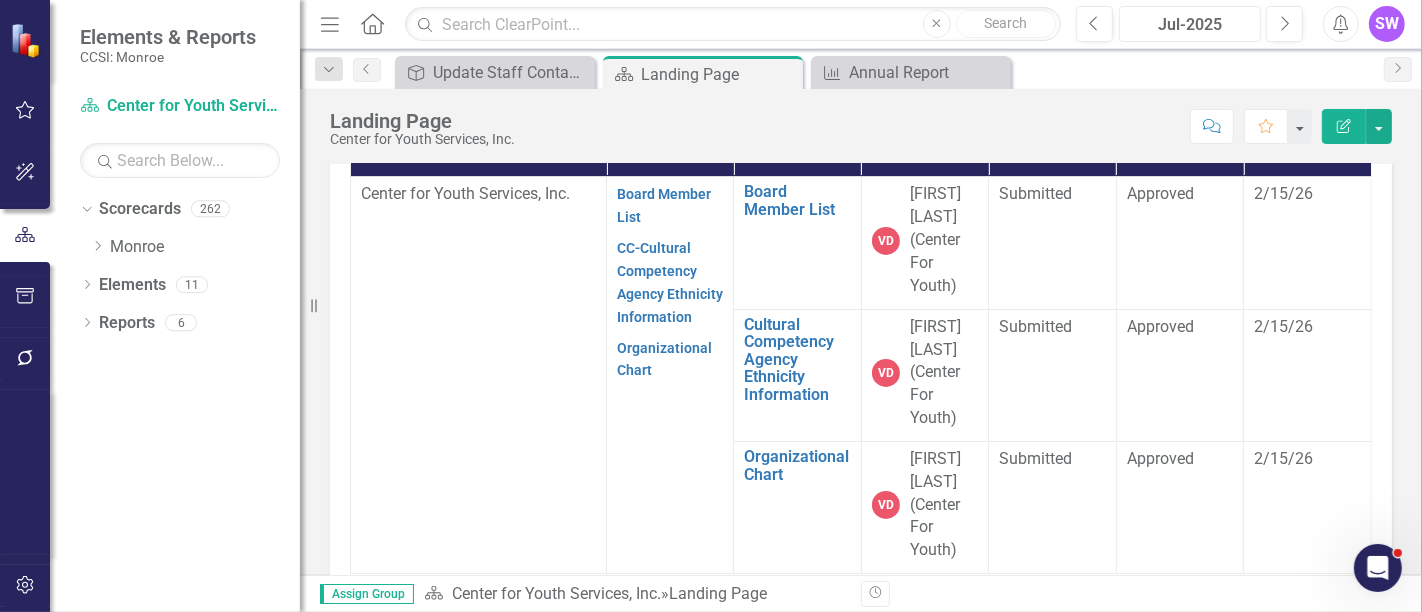 click on "Jul-2025" at bounding box center (1190, 25) 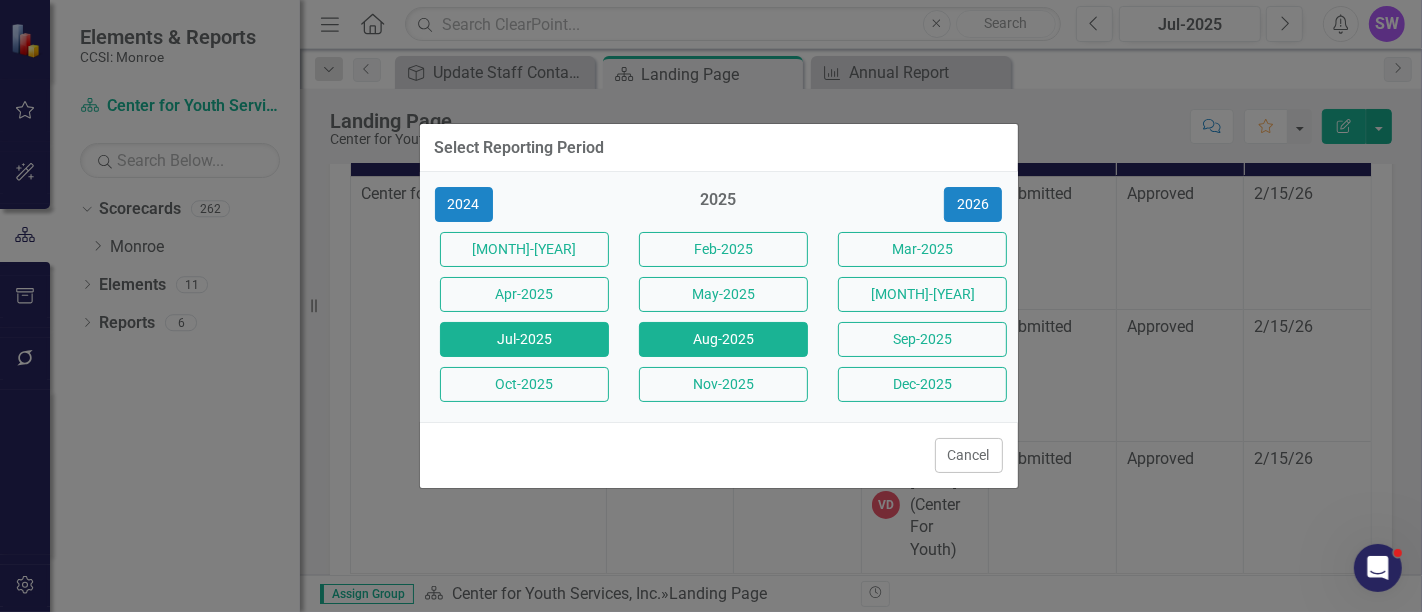 click on "Aug-2025" at bounding box center [723, 339] 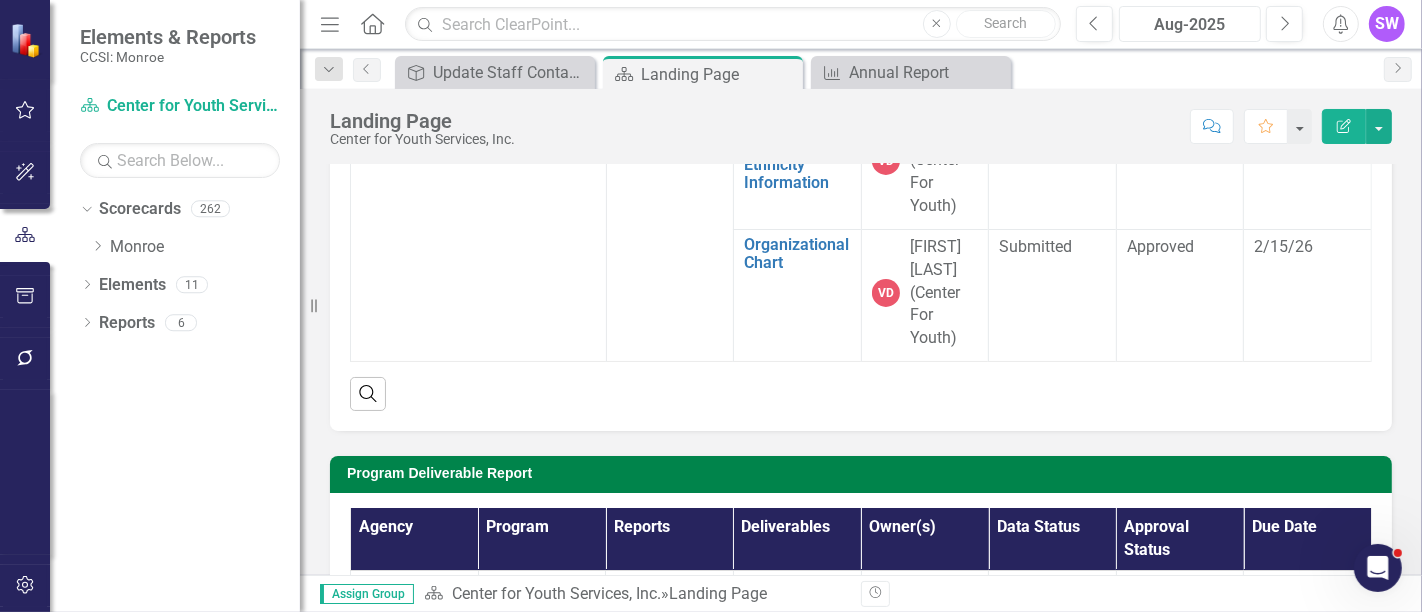 scroll, scrollTop: 444, scrollLeft: 0, axis: vertical 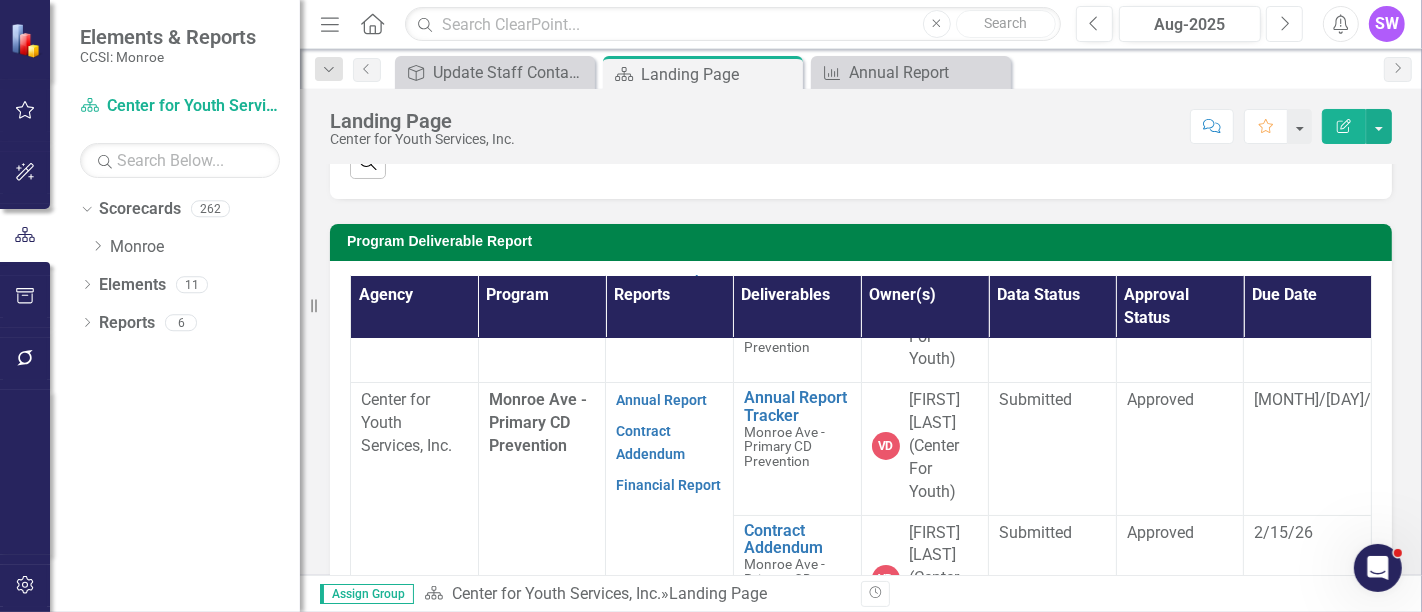 click on "Next" at bounding box center [1284, 24] 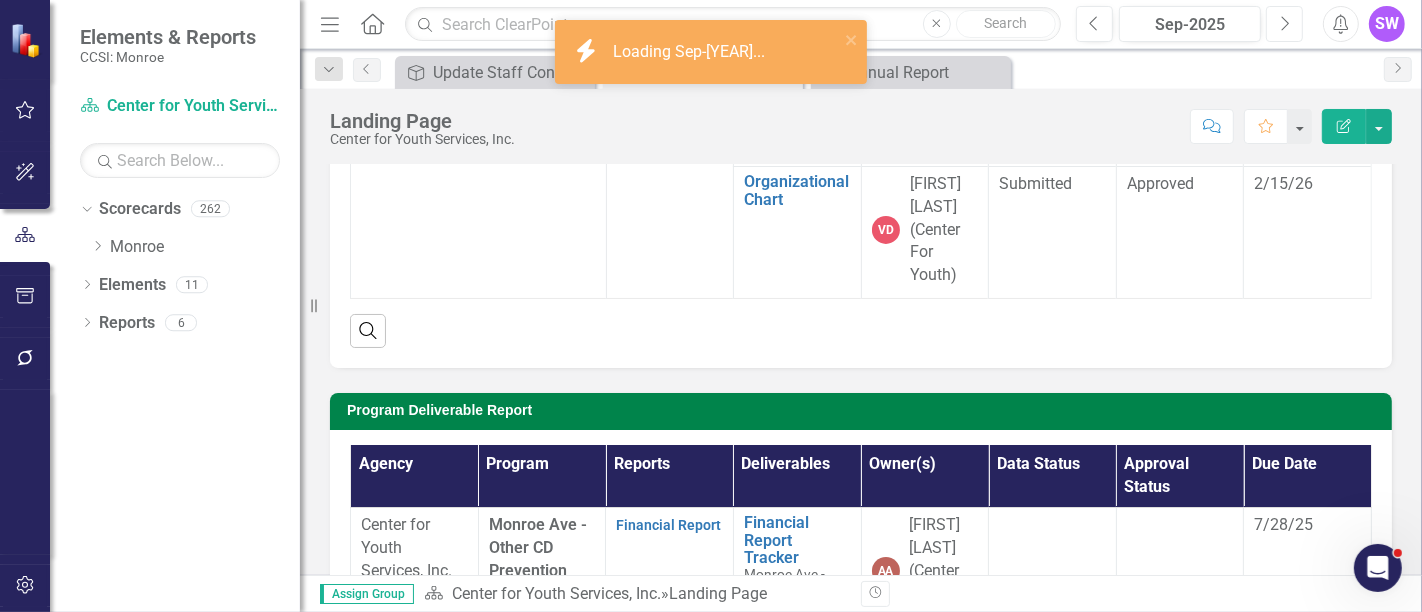 scroll, scrollTop: 555, scrollLeft: 0, axis: vertical 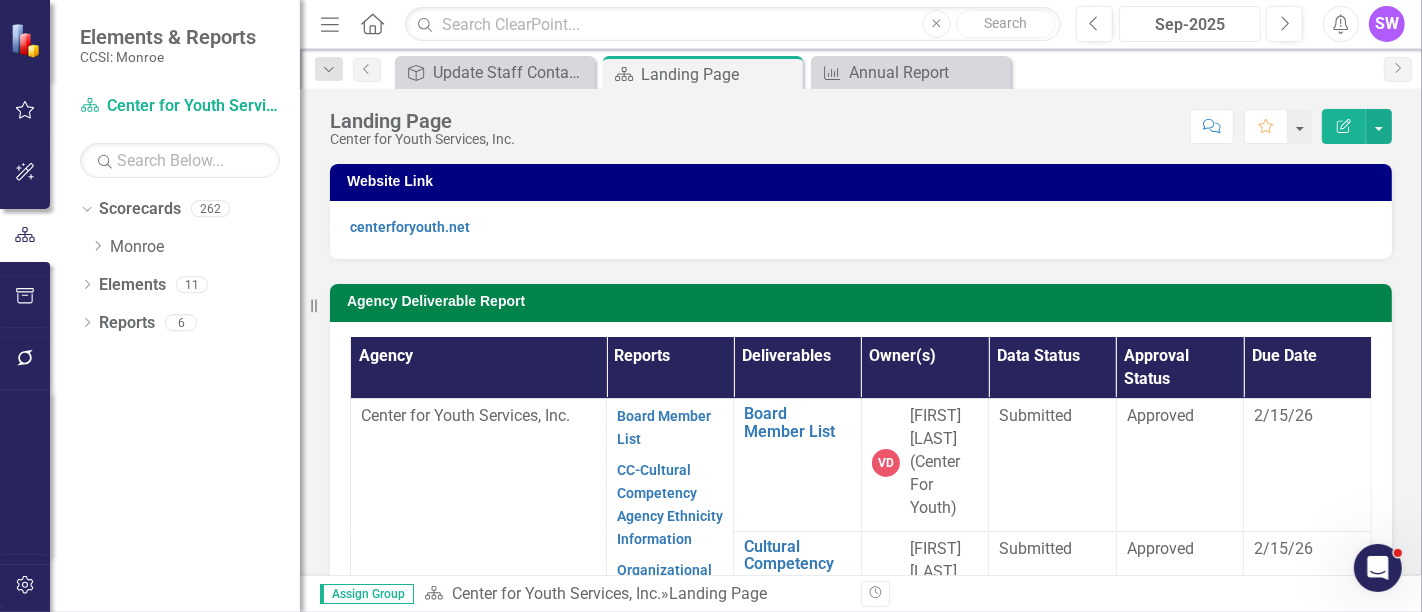 click on "Sep-2025" at bounding box center (1190, 25) 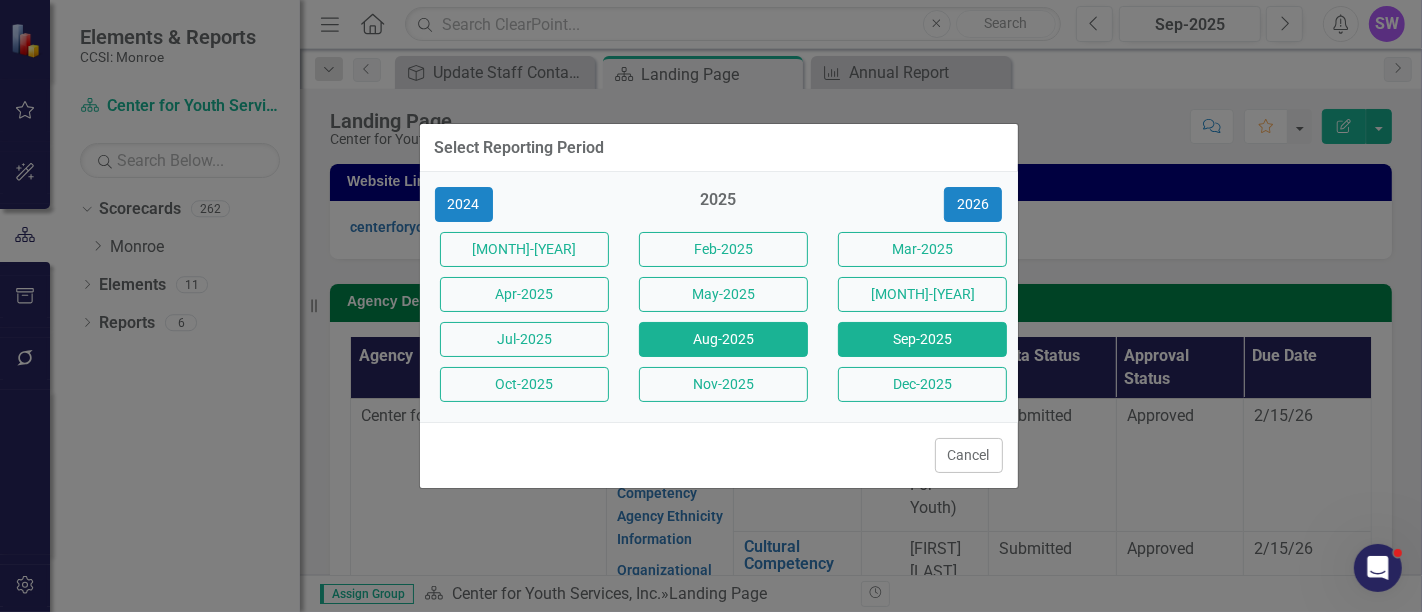 drag, startPoint x: 726, startPoint y: 341, endPoint x: 735, endPoint y: 332, distance: 12.727922 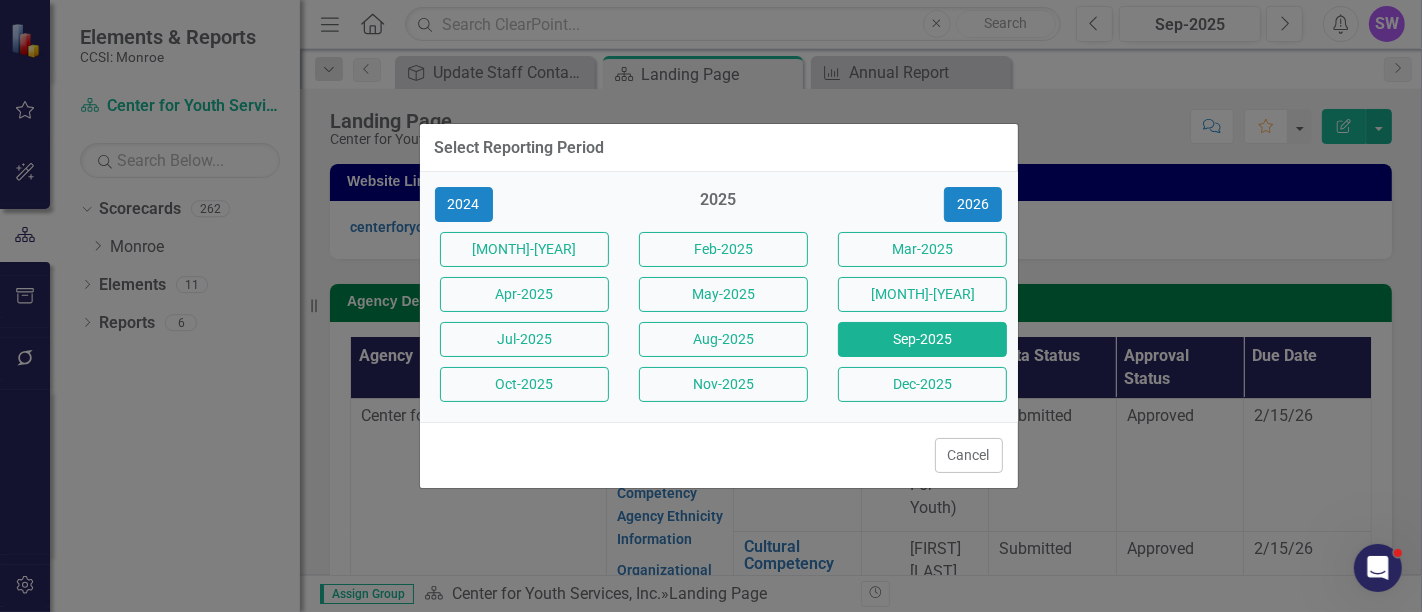 click on "Aug-2025" at bounding box center (723, 339) 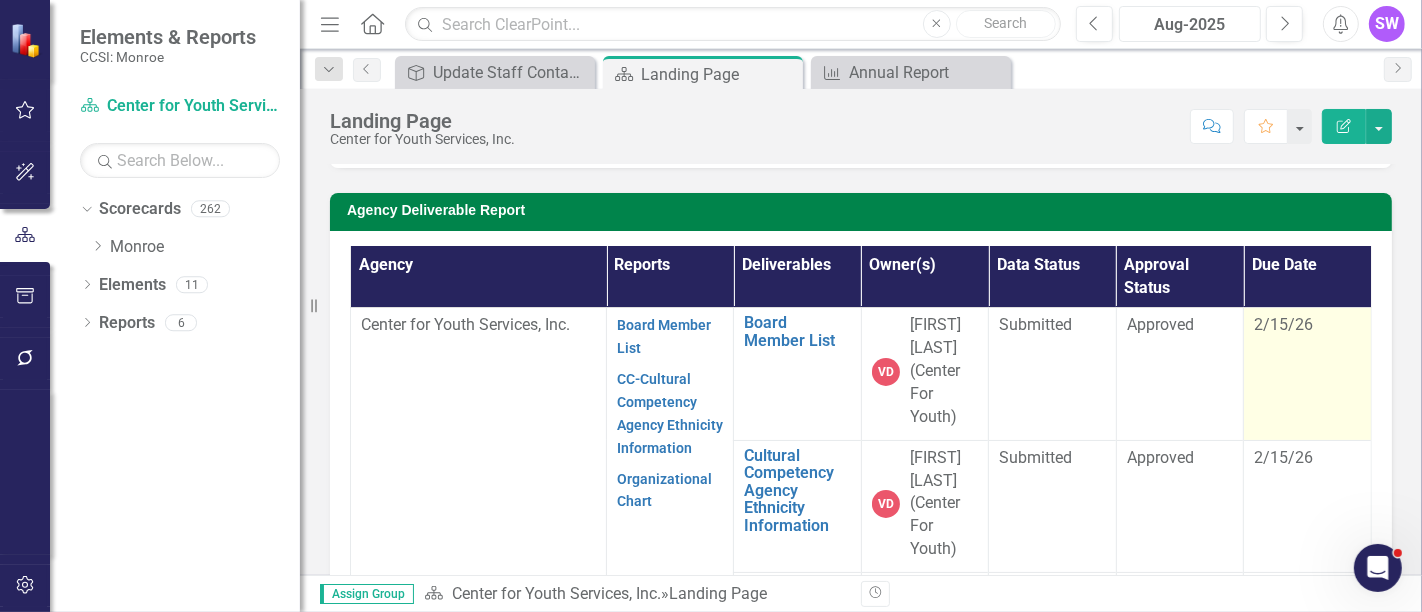 scroll, scrollTop: 0, scrollLeft: 0, axis: both 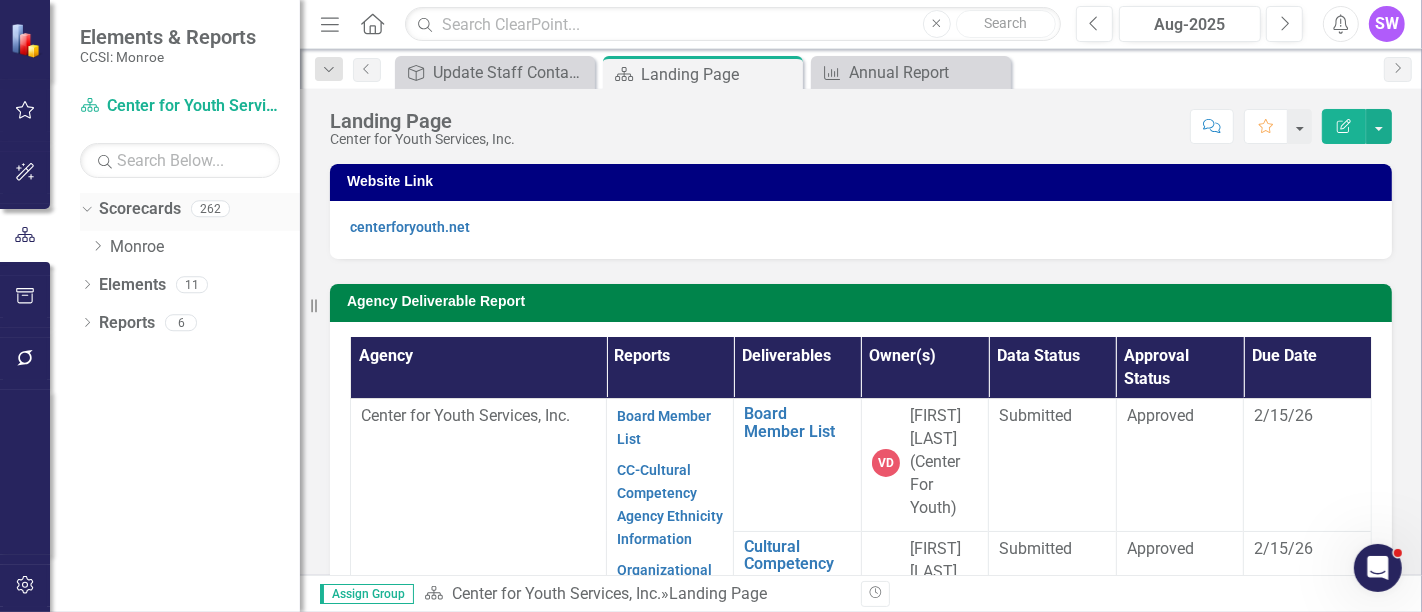 click on "Dropdown" 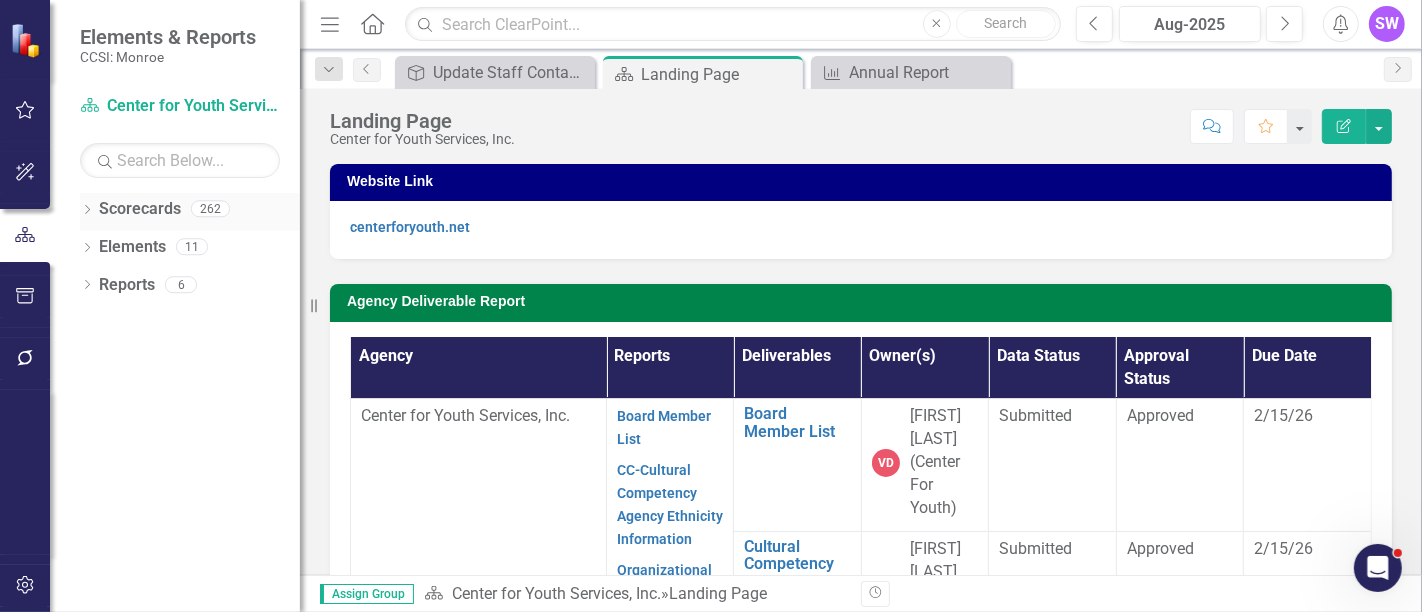 click on "Dropdown" 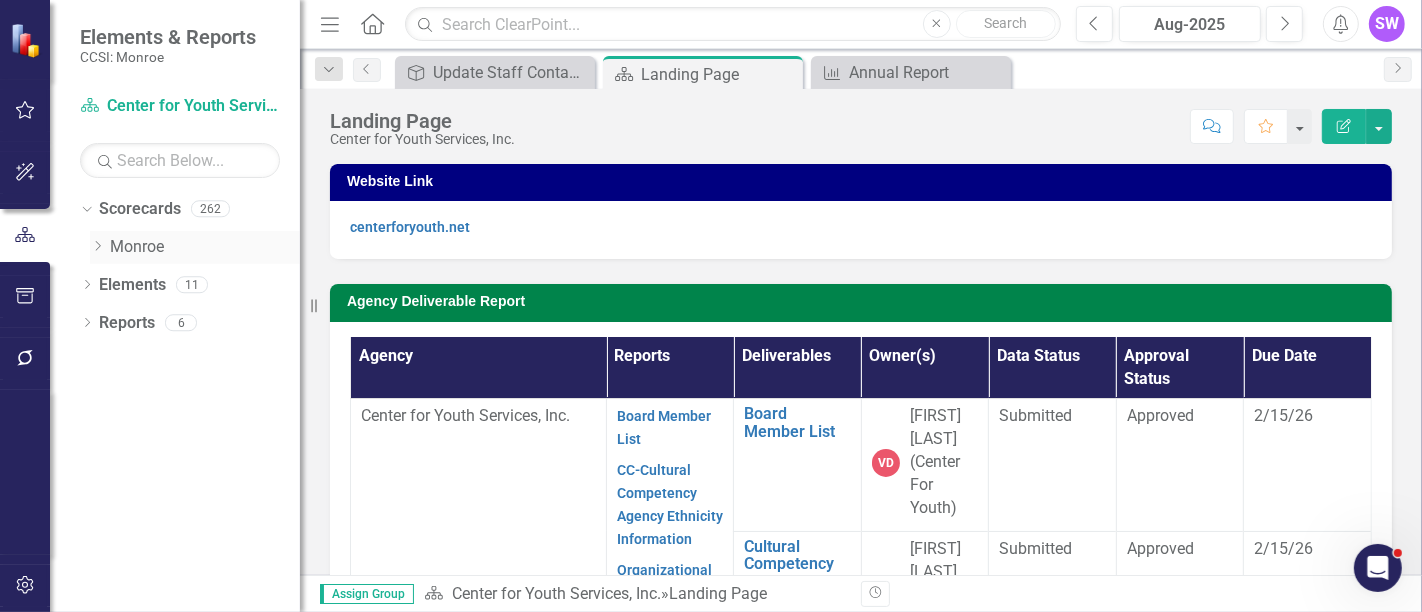 click on "Dropdown" 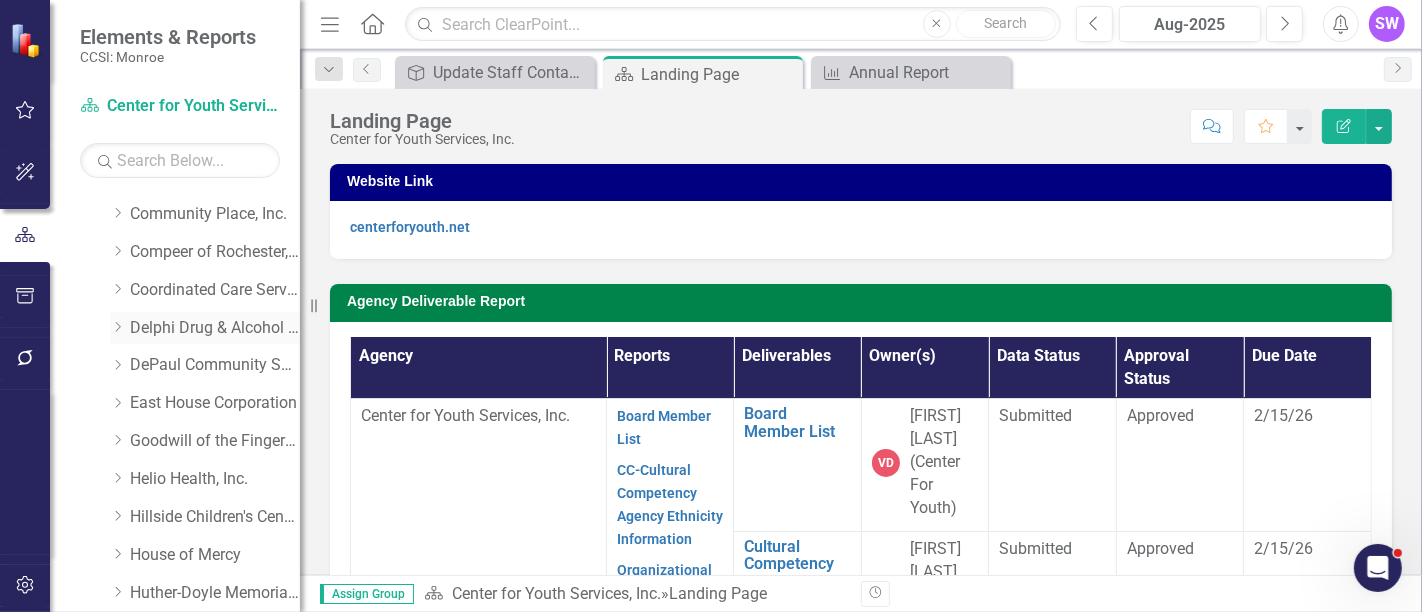 scroll, scrollTop: 111, scrollLeft: 0, axis: vertical 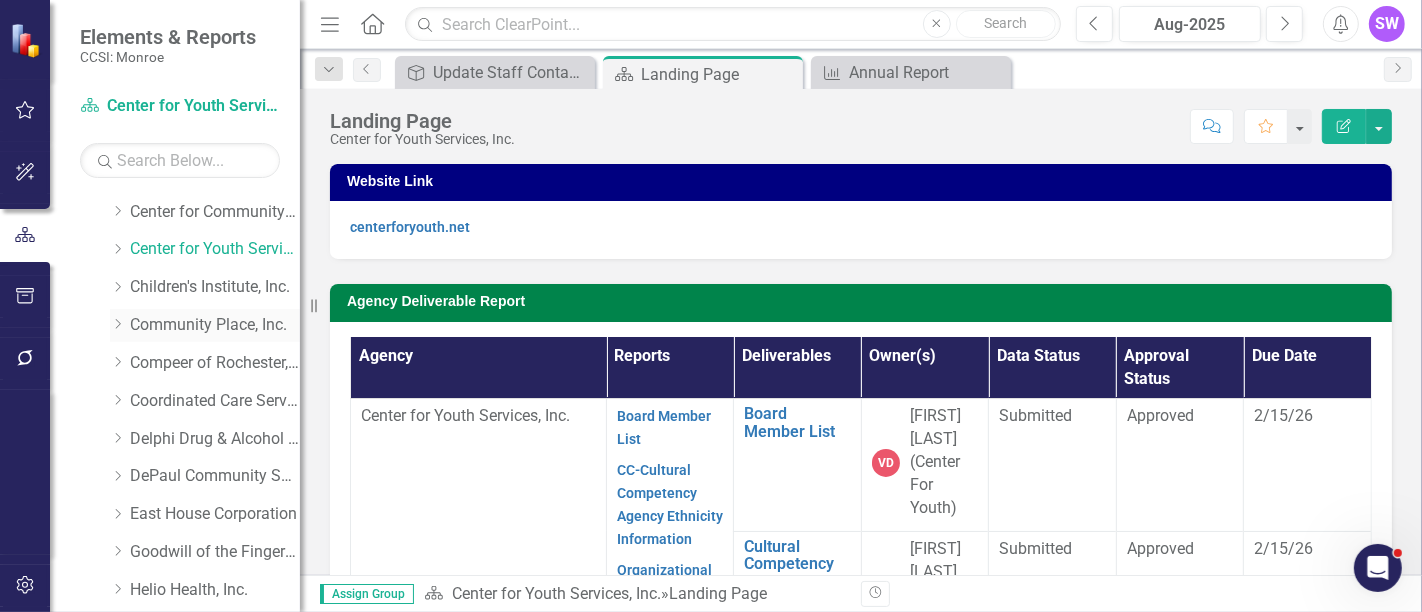click on "Community Place, Inc." at bounding box center [215, 325] 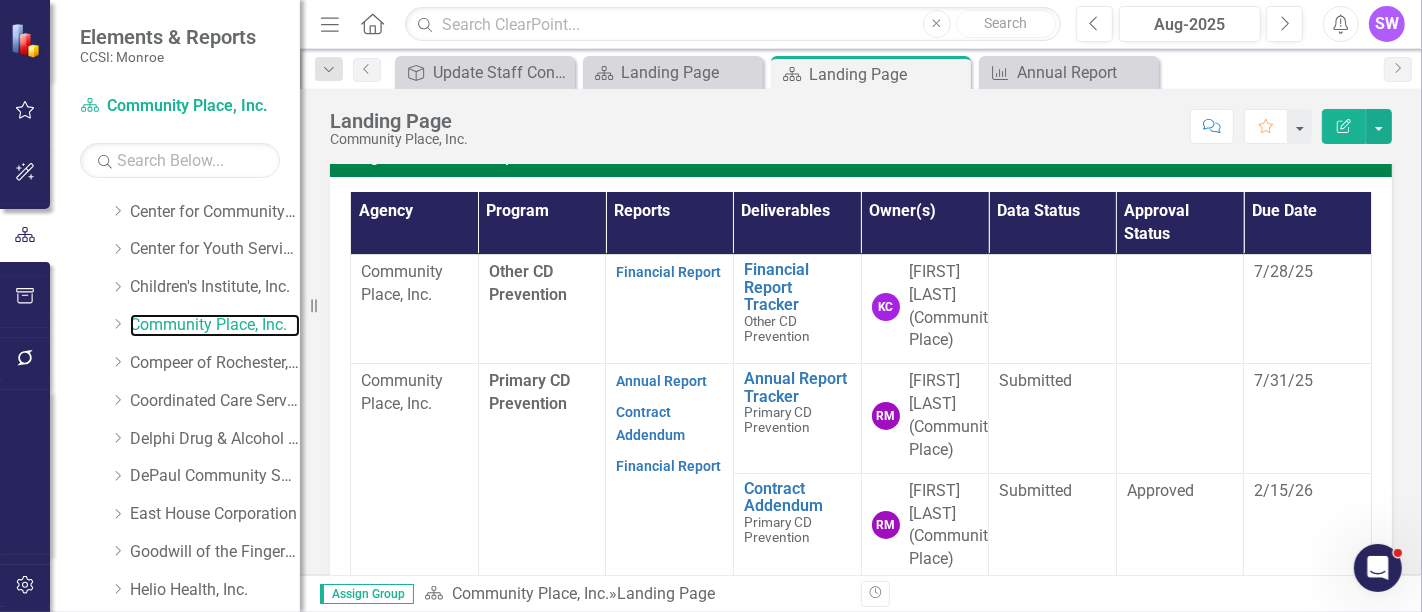 scroll, scrollTop: 697, scrollLeft: 0, axis: vertical 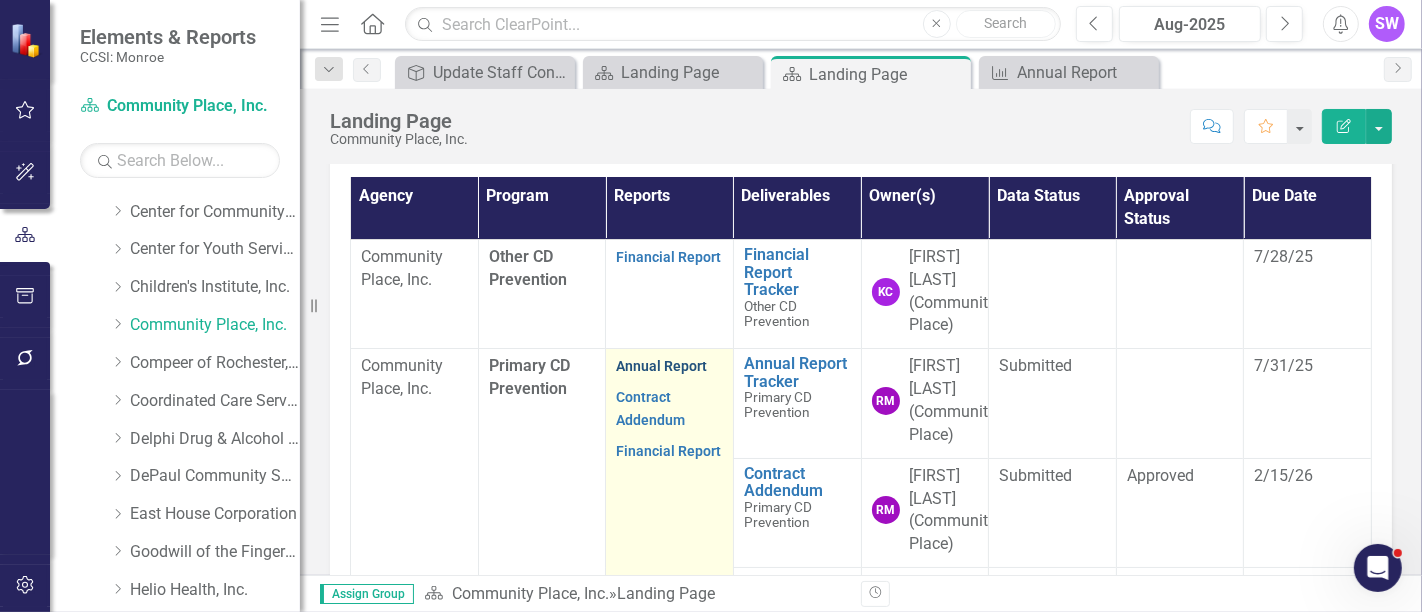 click on "Annual Report" at bounding box center (661, 366) 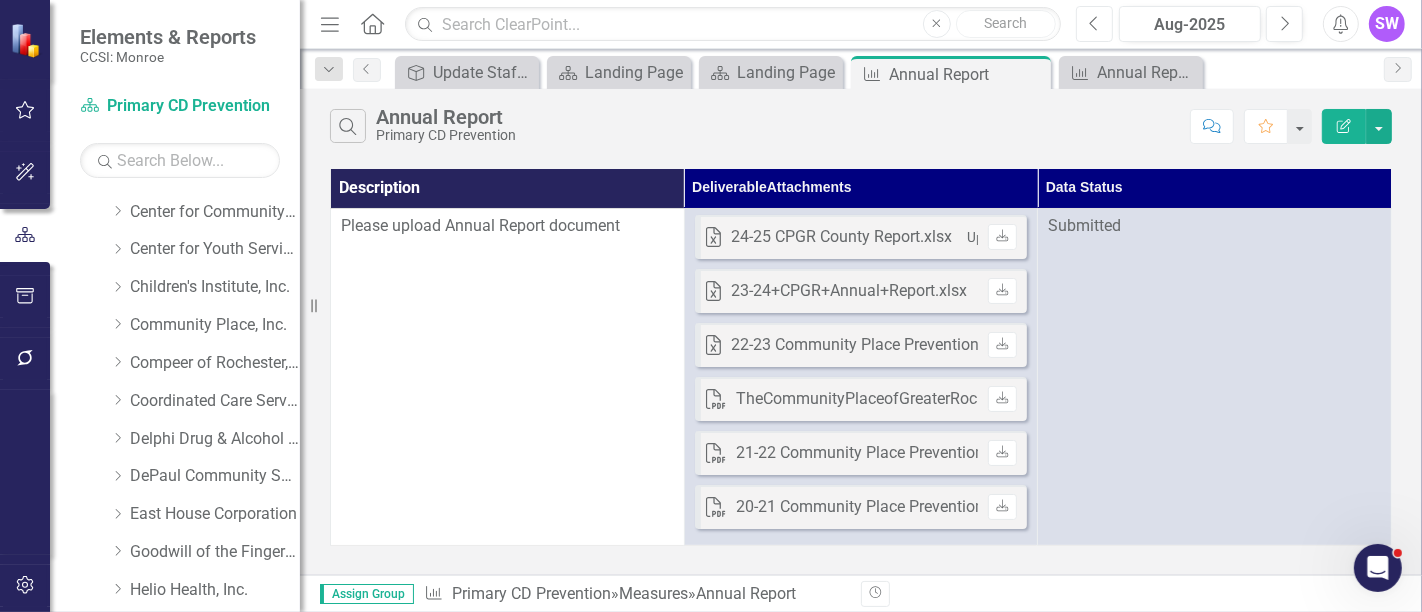 click on "Previous" 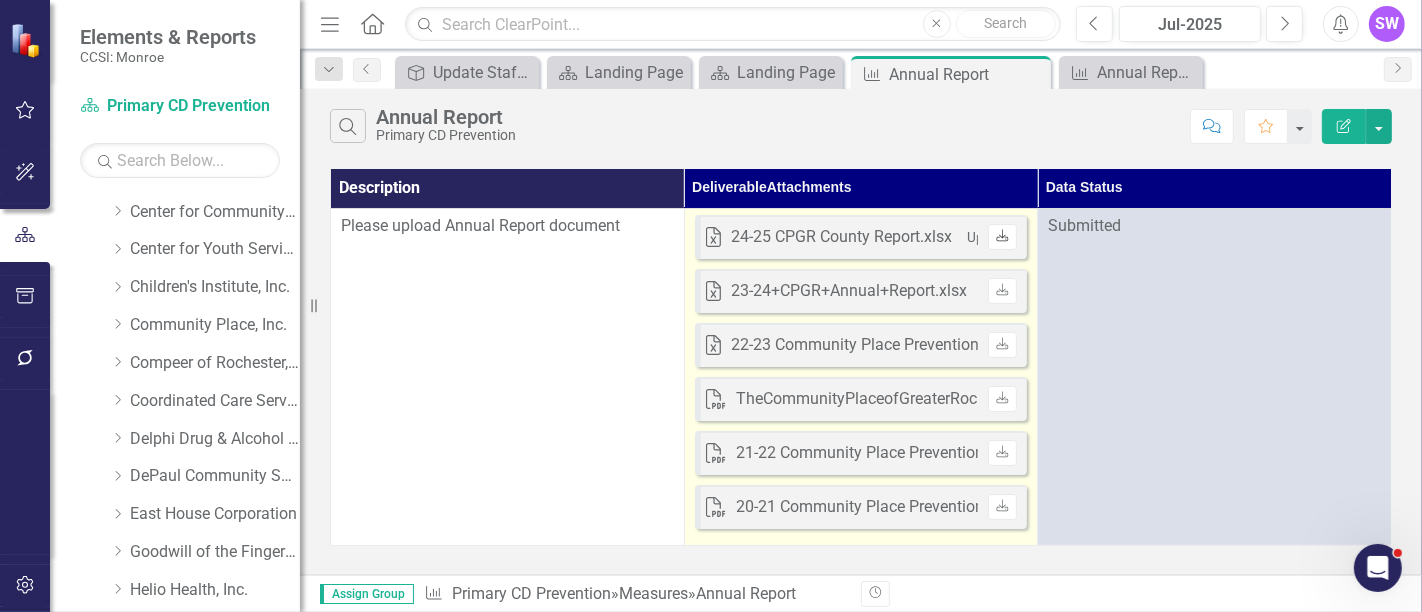 click on "Download" at bounding box center (1002, 237) 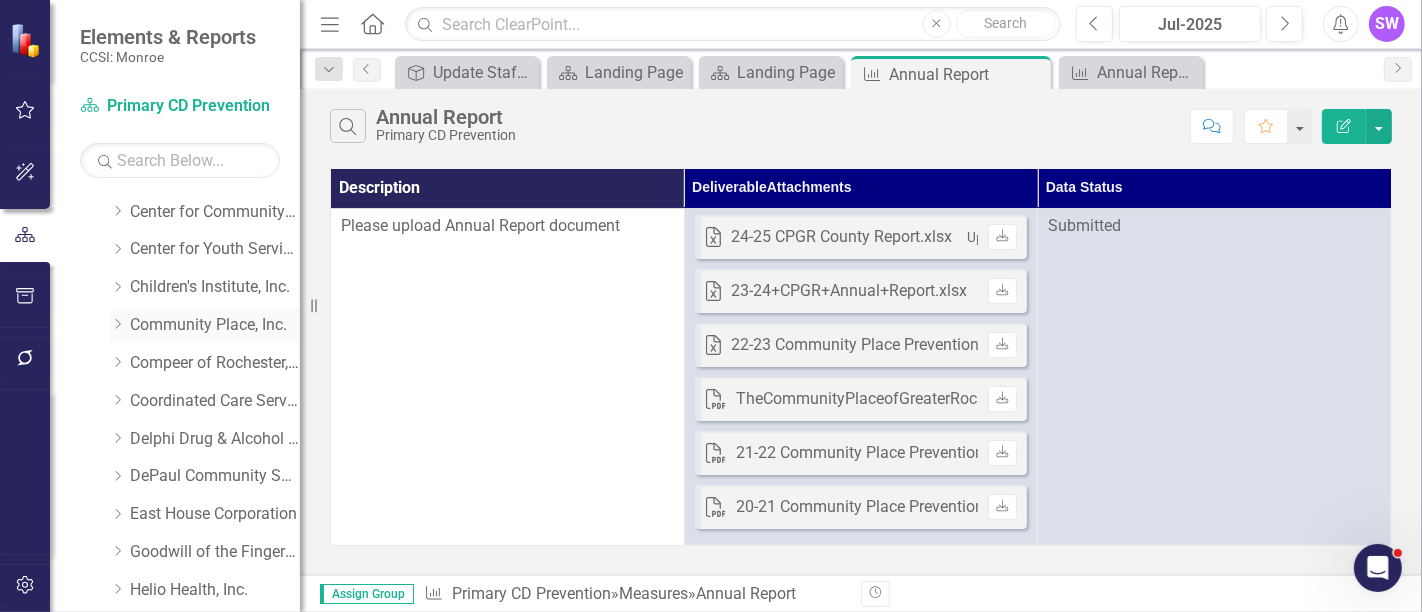 click on "Community Place, Inc." at bounding box center (215, 325) 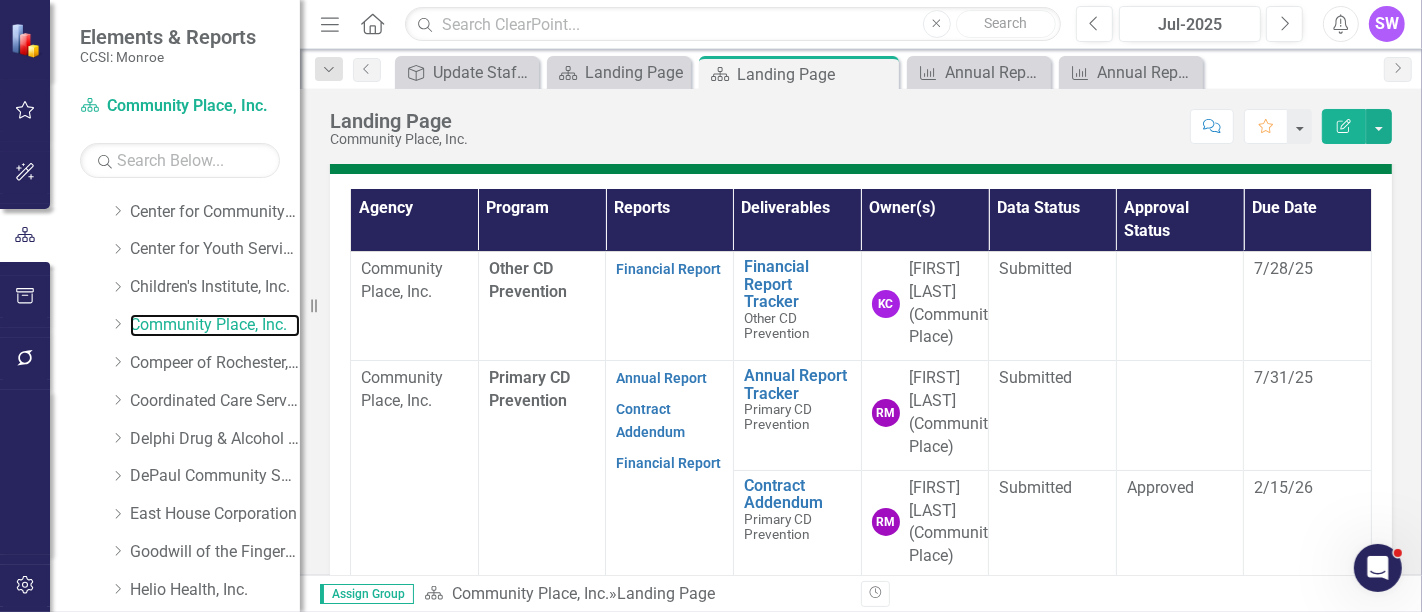 scroll, scrollTop: 689, scrollLeft: 0, axis: vertical 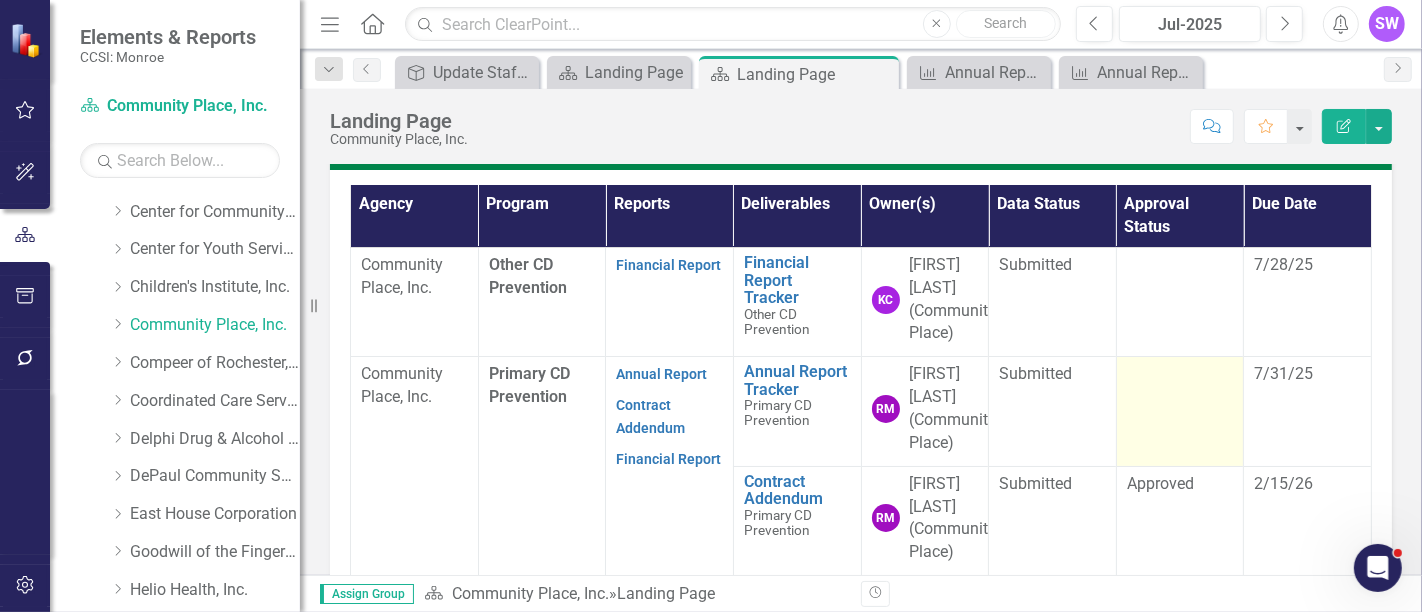 click at bounding box center [1180, 411] 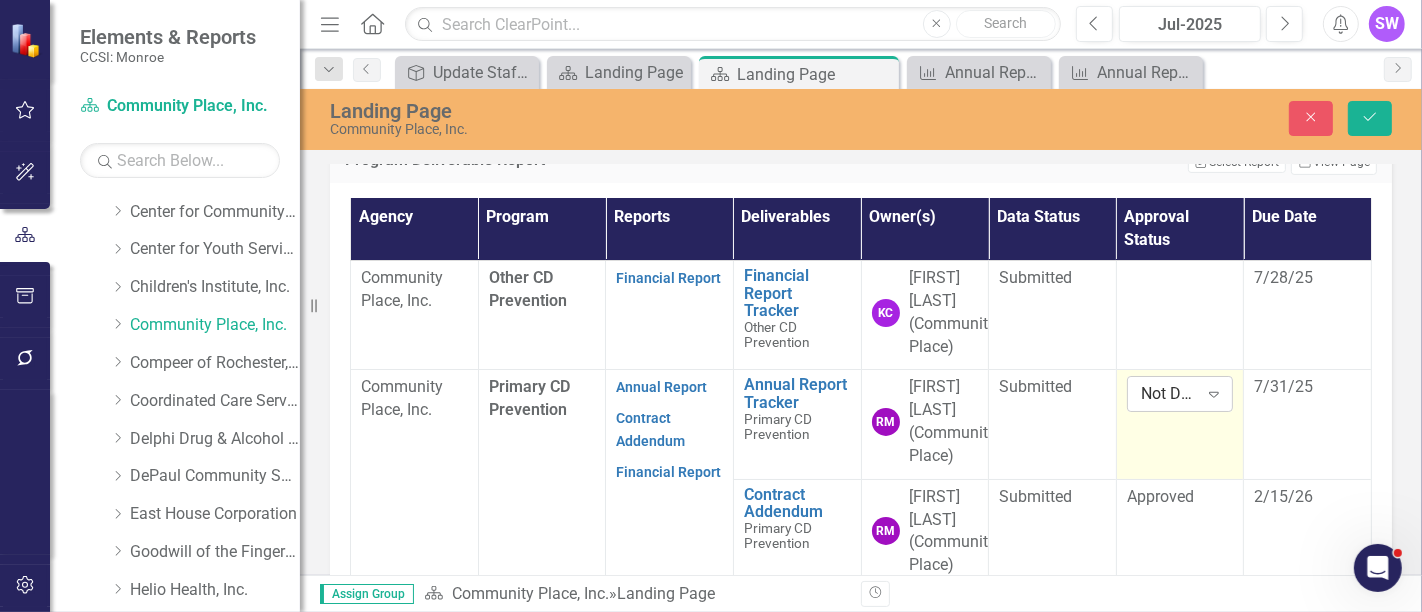 click on "Expand" 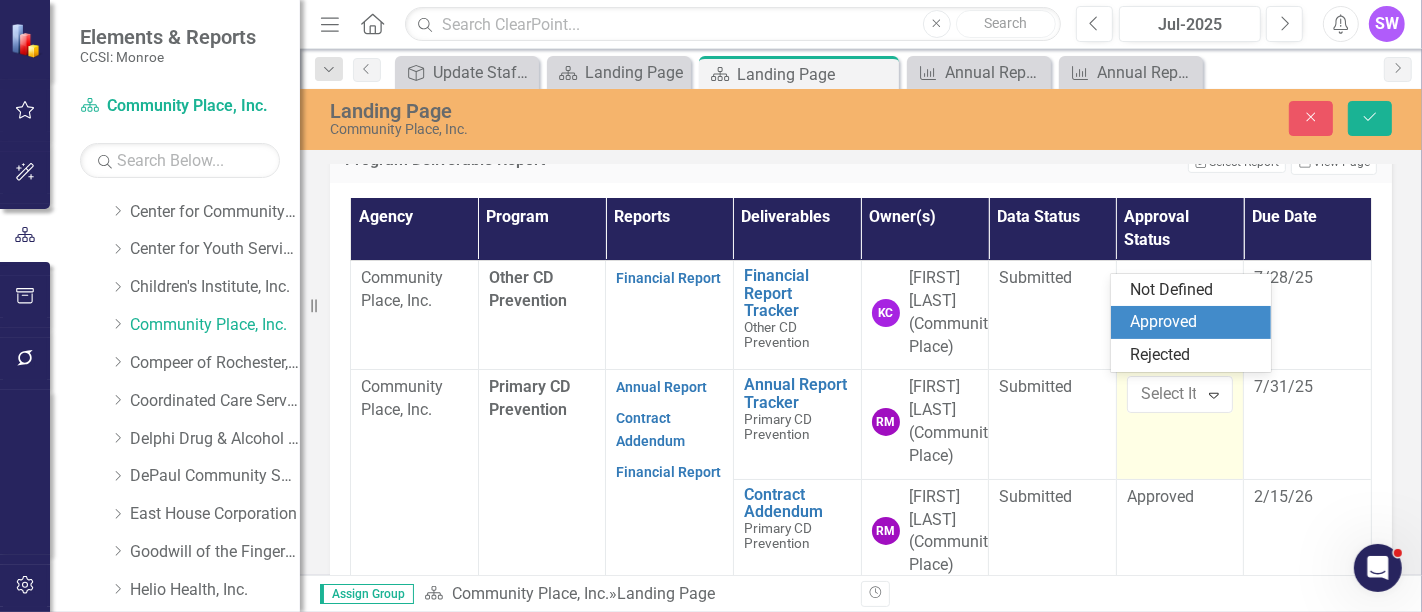 click on "Approved" at bounding box center [1195, 322] 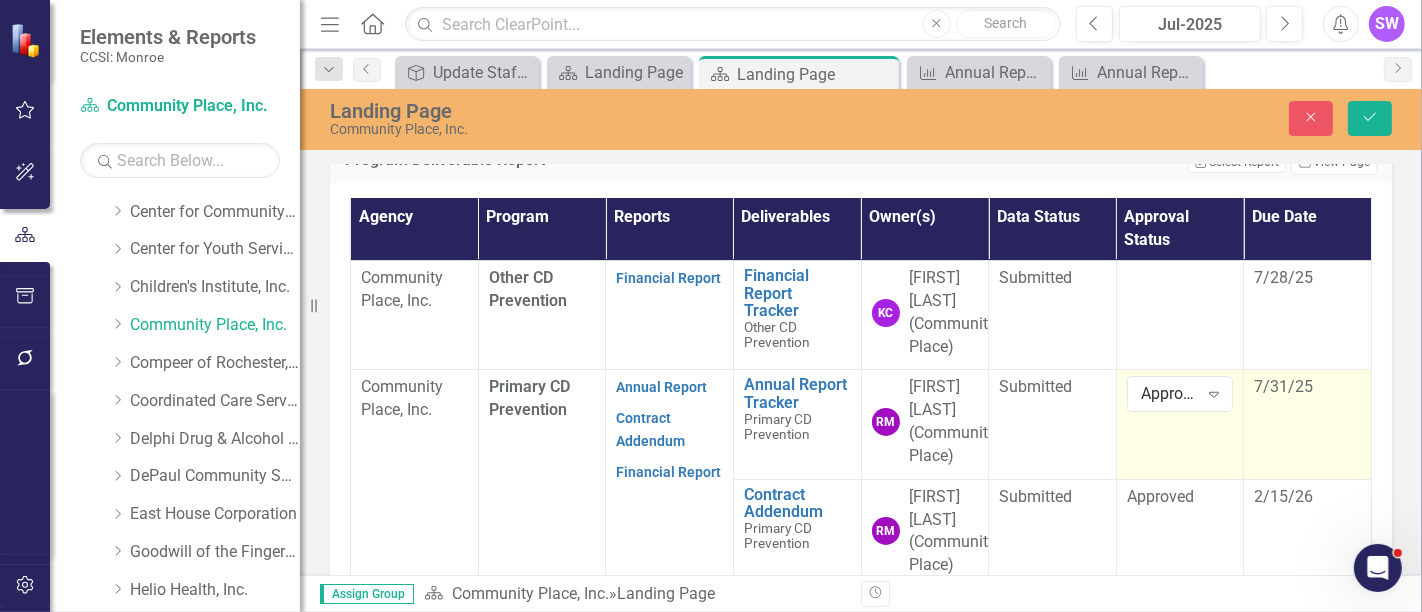 click on "7/31/25" at bounding box center [1308, 424] 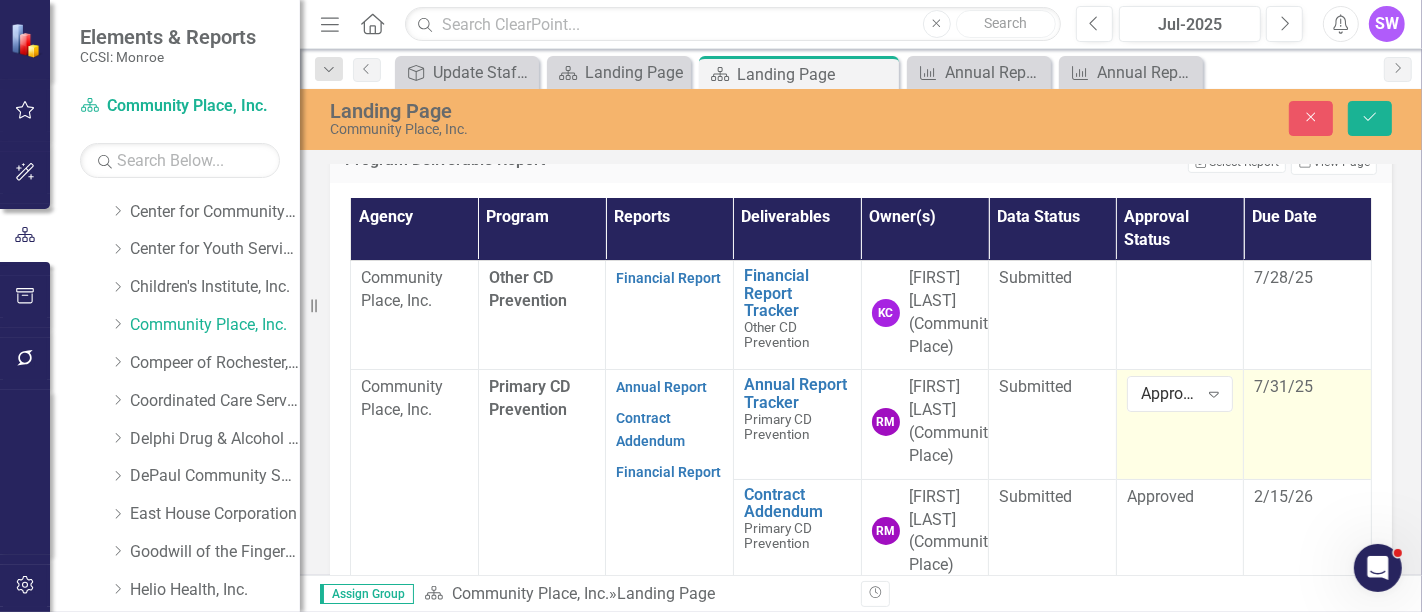 click on "7/31/25" at bounding box center (1308, 424) 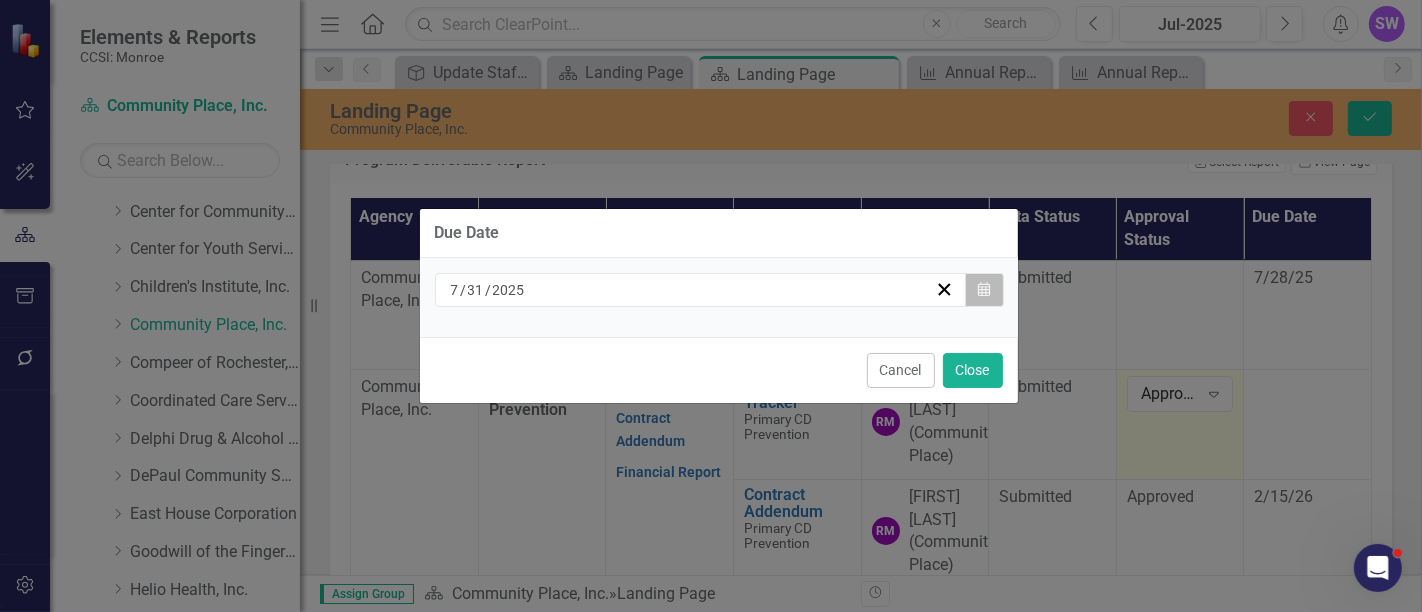 click on "Calendar" at bounding box center [984, 290] 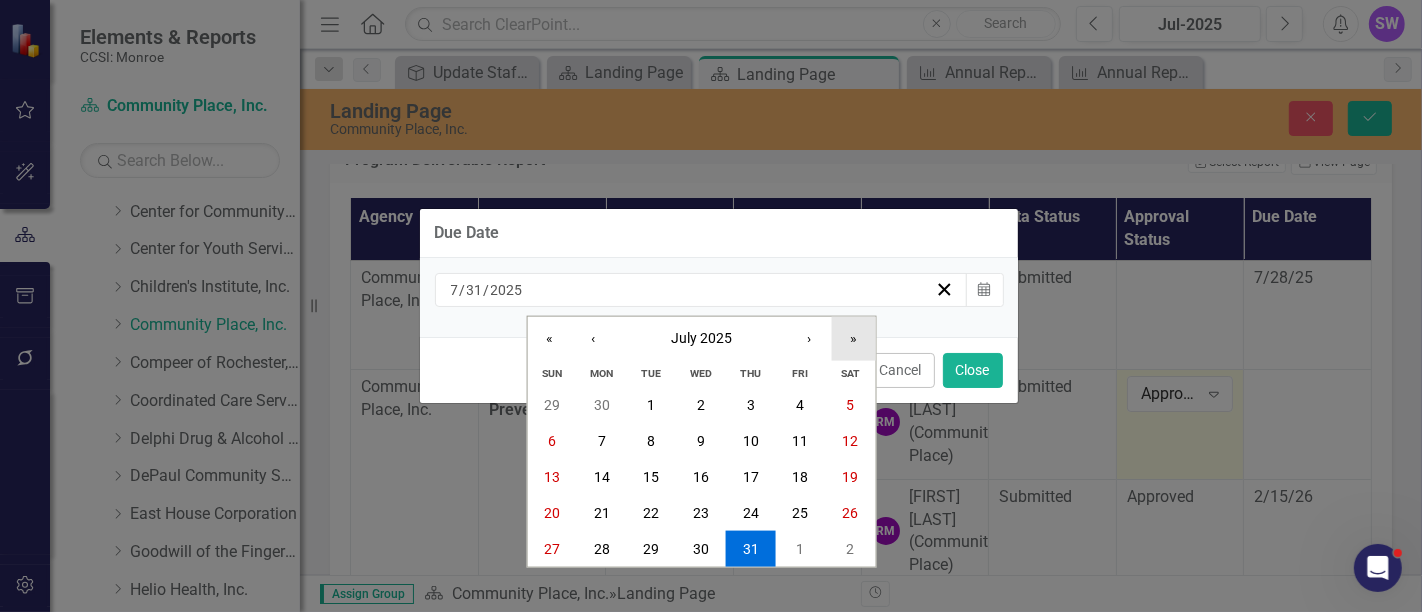 click on "»" at bounding box center (853, 339) 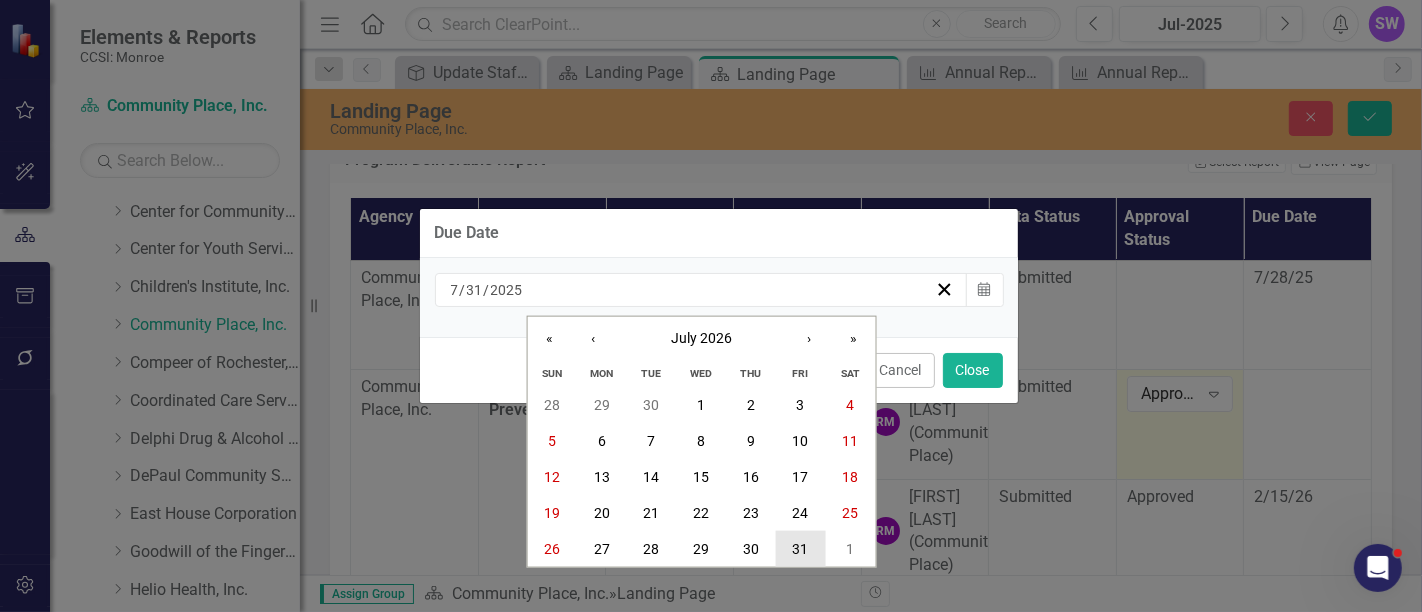 click on "31" at bounding box center [801, 549] 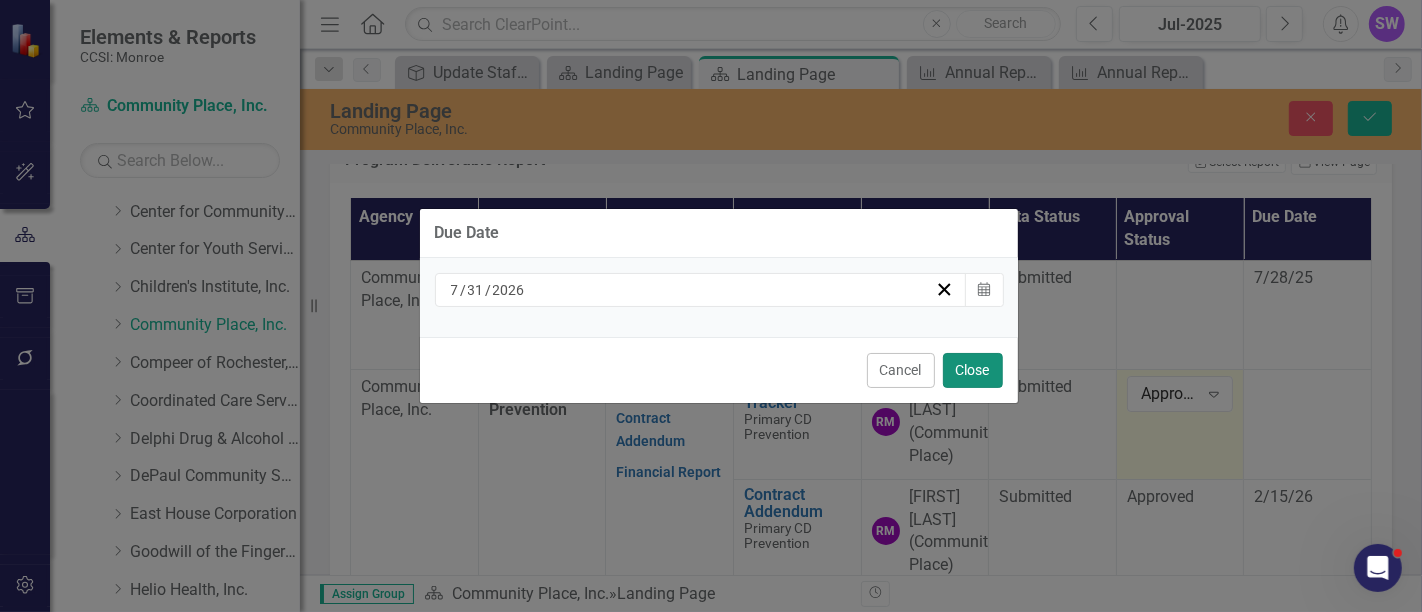 click on "Close" at bounding box center (973, 370) 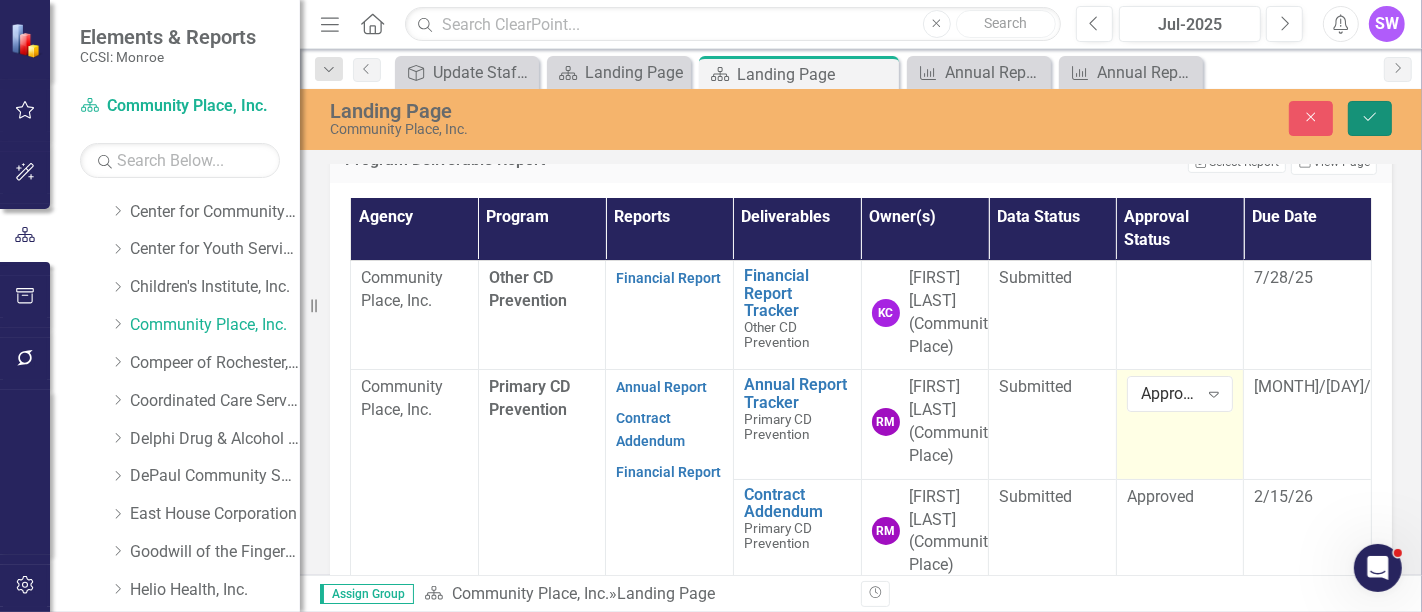 click on "Save" 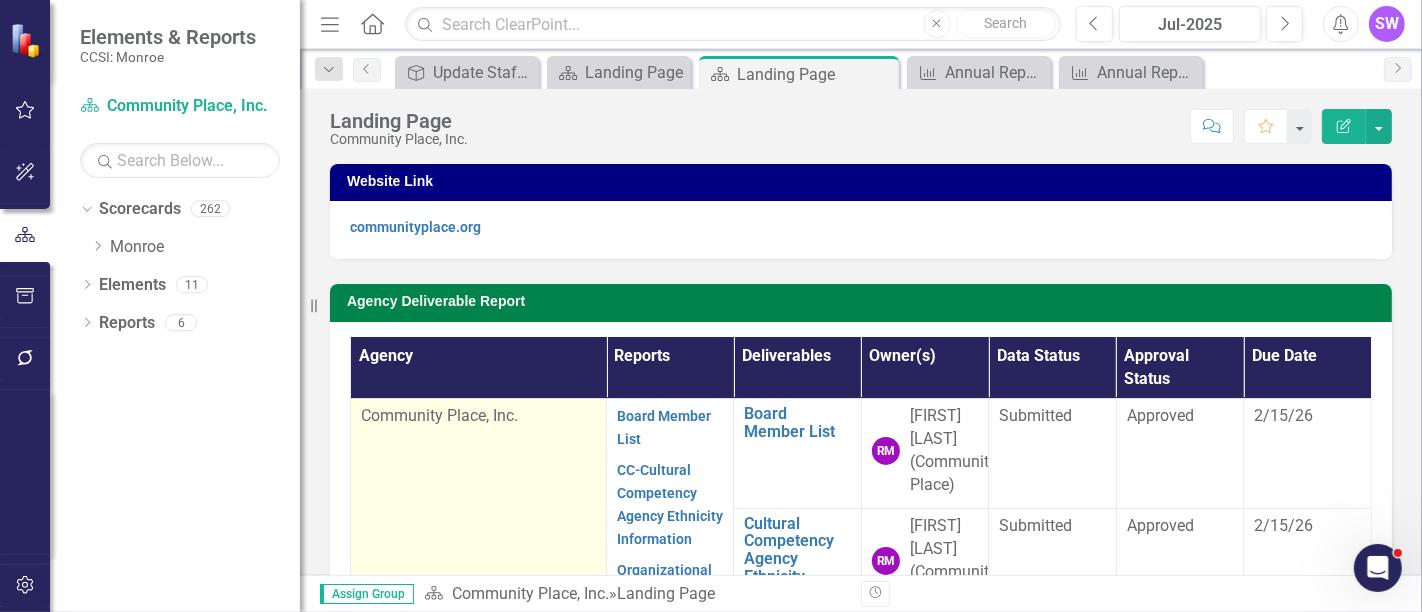 scroll, scrollTop: 0, scrollLeft: 0, axis: both 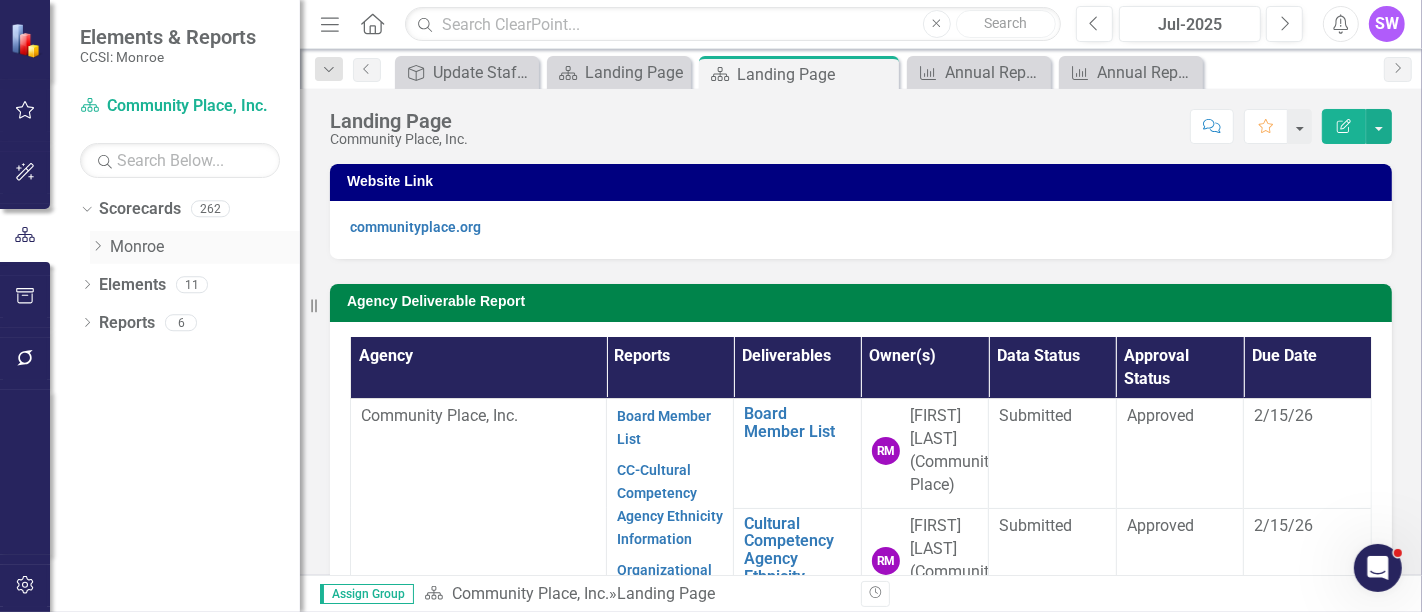 click on "Dropdown" 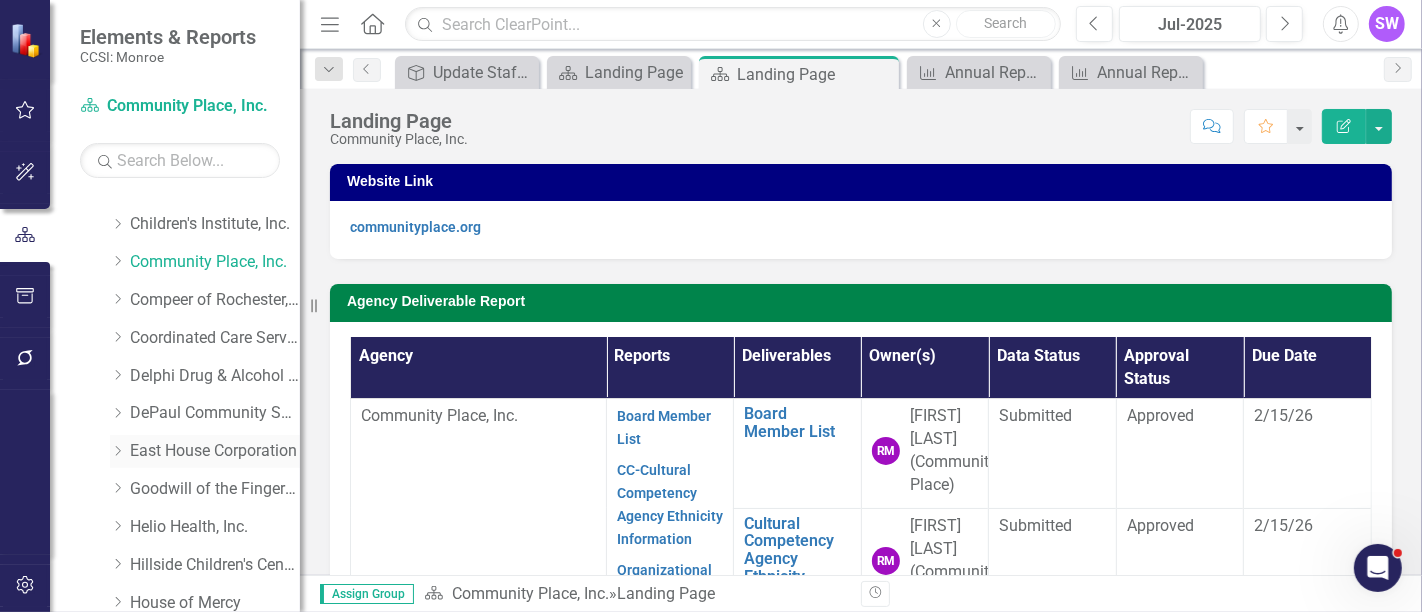 scroll, scrollTop: 222, scrollLeft: 0, axis: vertical 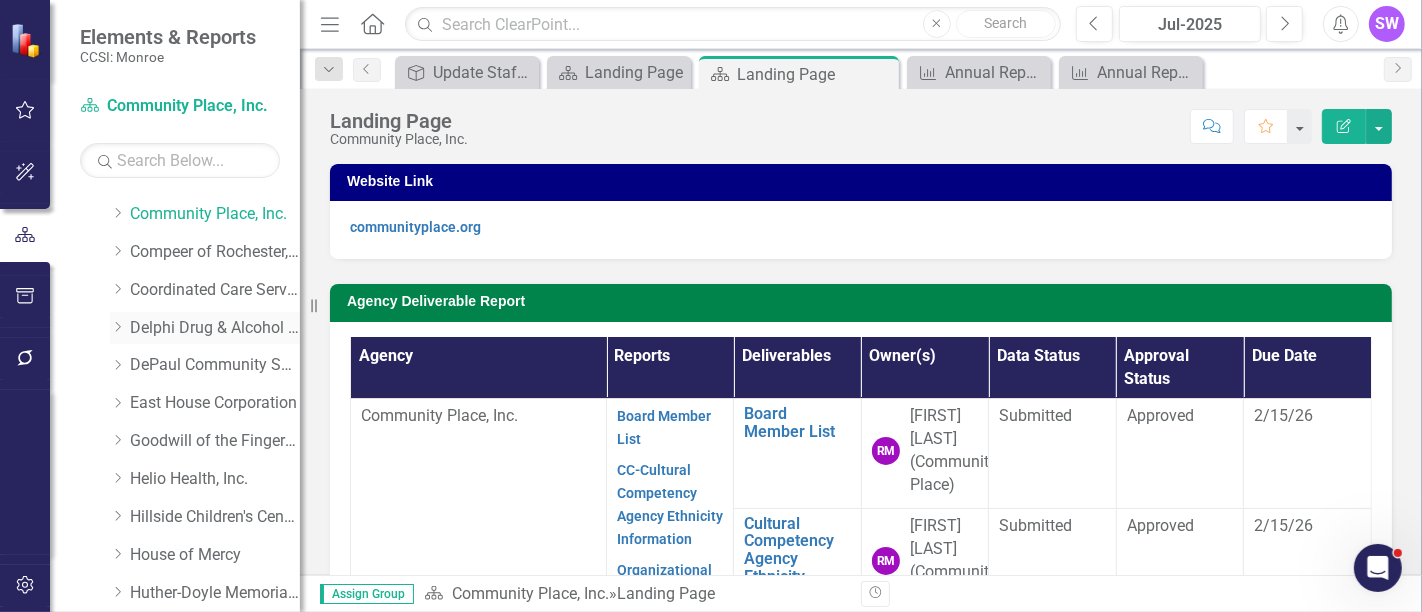 click on "Delphi Drug & Alcohol Council" at bounding box center [215, 328] 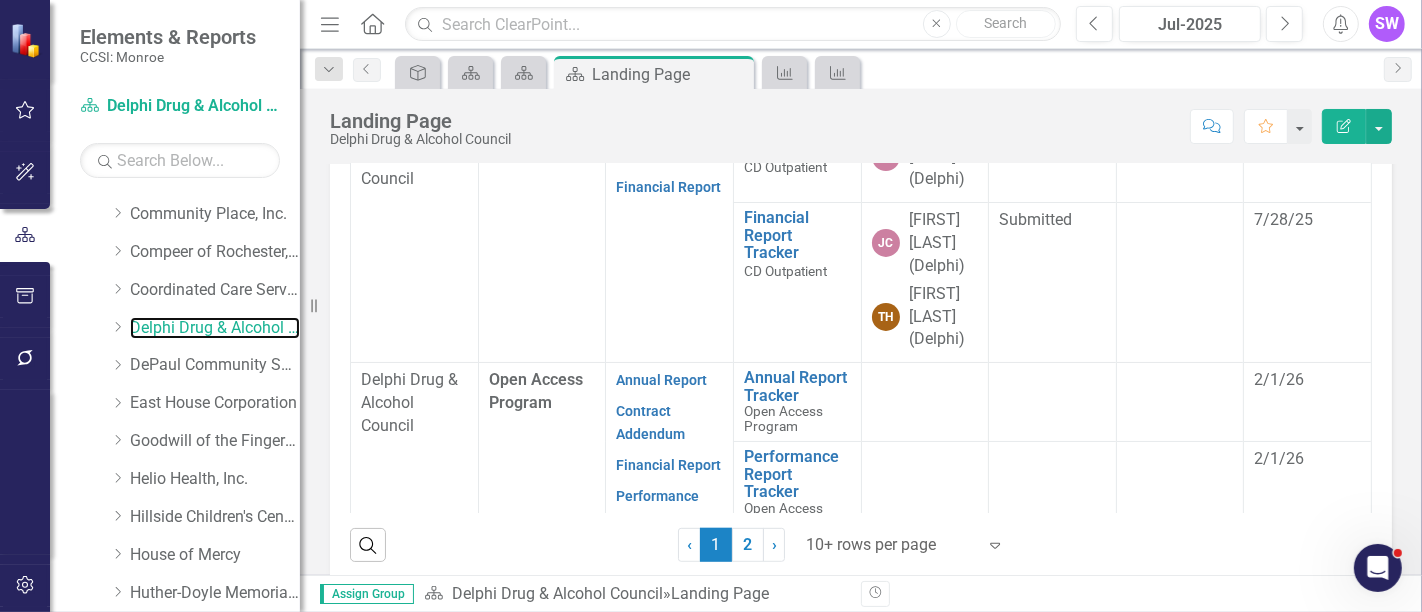 scroll, scrollTop: 760, scrollLeft: 0, axis: vertical 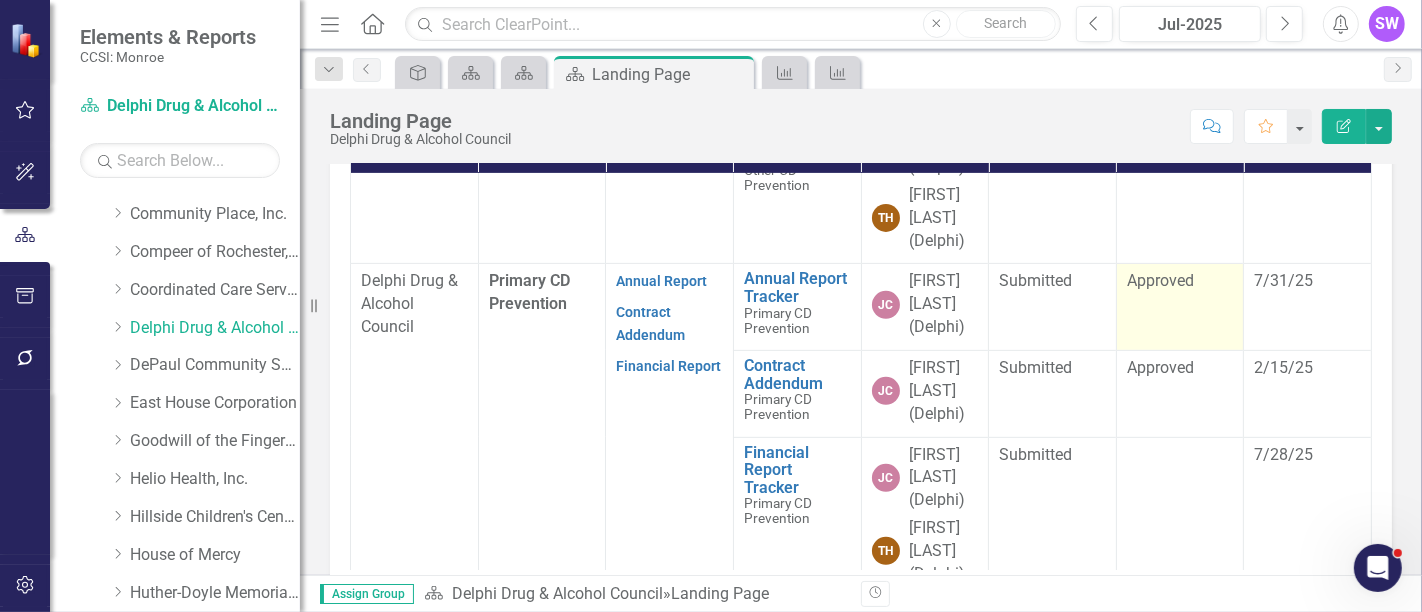 click on "Approved" at bounding box center (1180, 307) 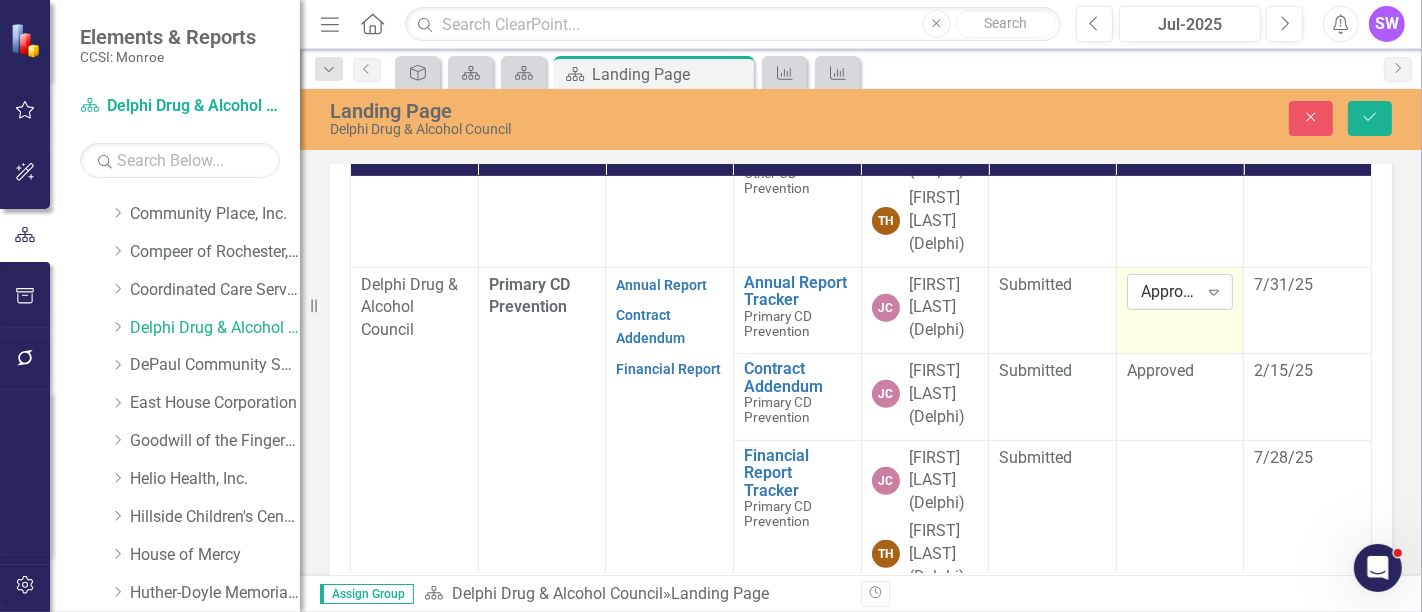 click on "Expand" 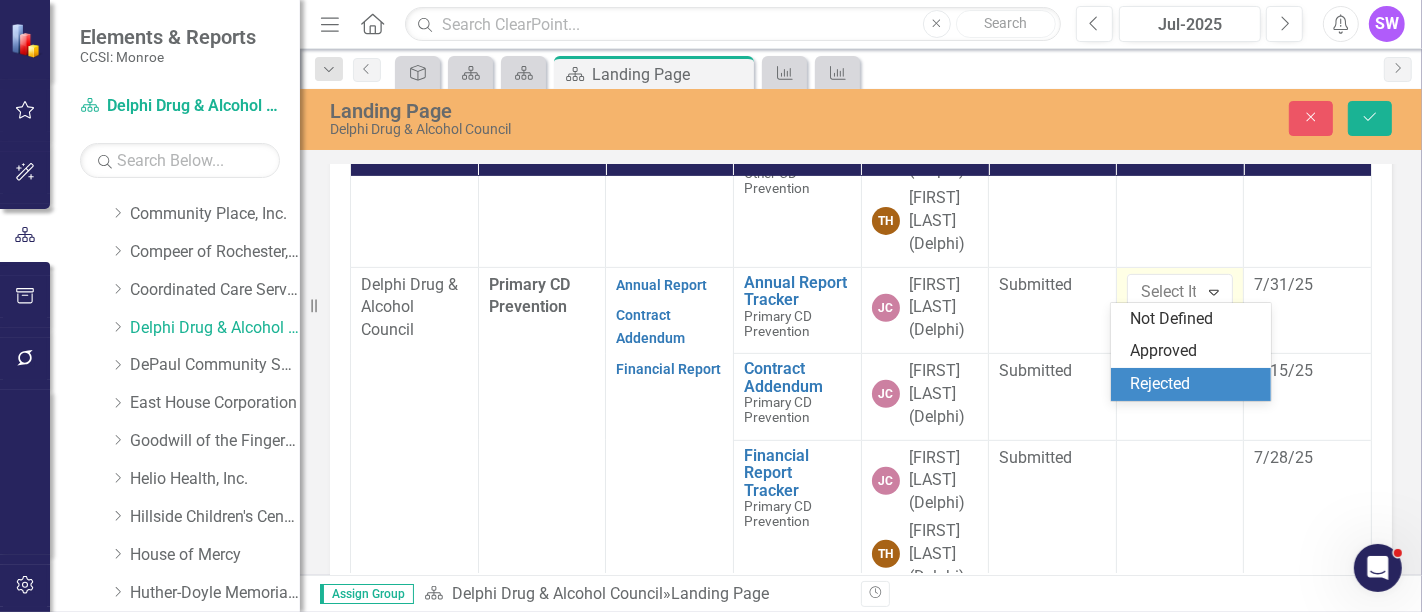 click on "Rejected" at bounding box center [1195, 384] 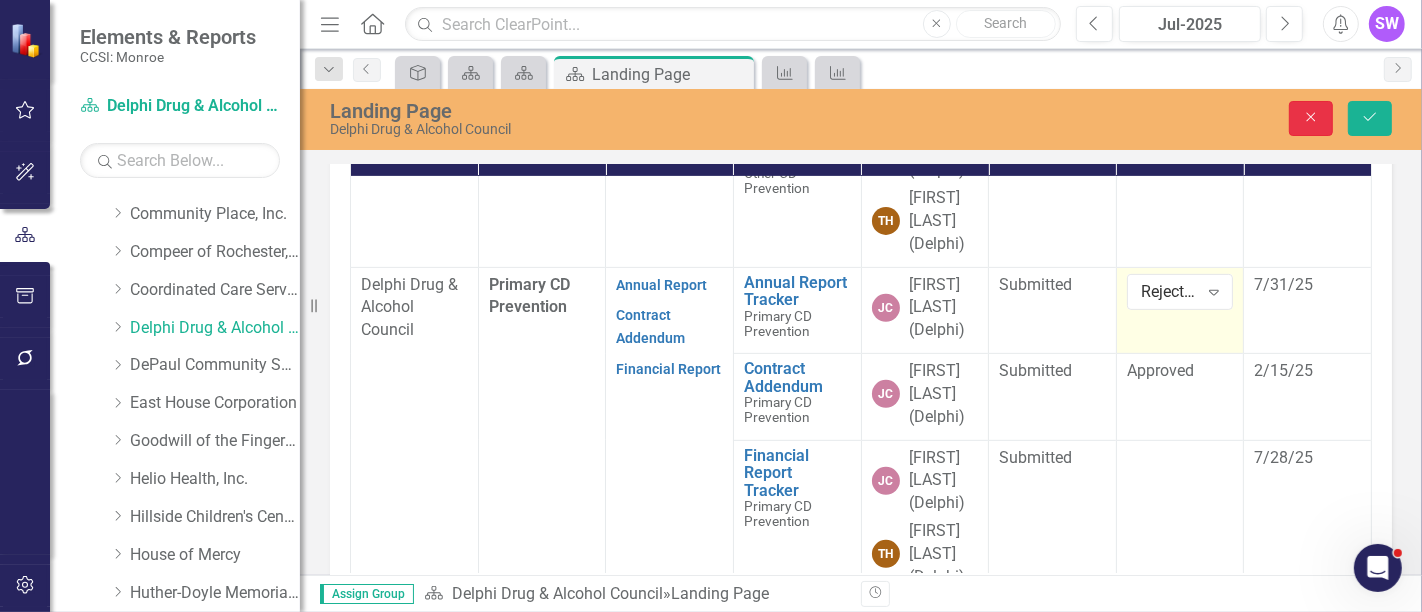 click on "Close" at bounding box center [1311, 118] 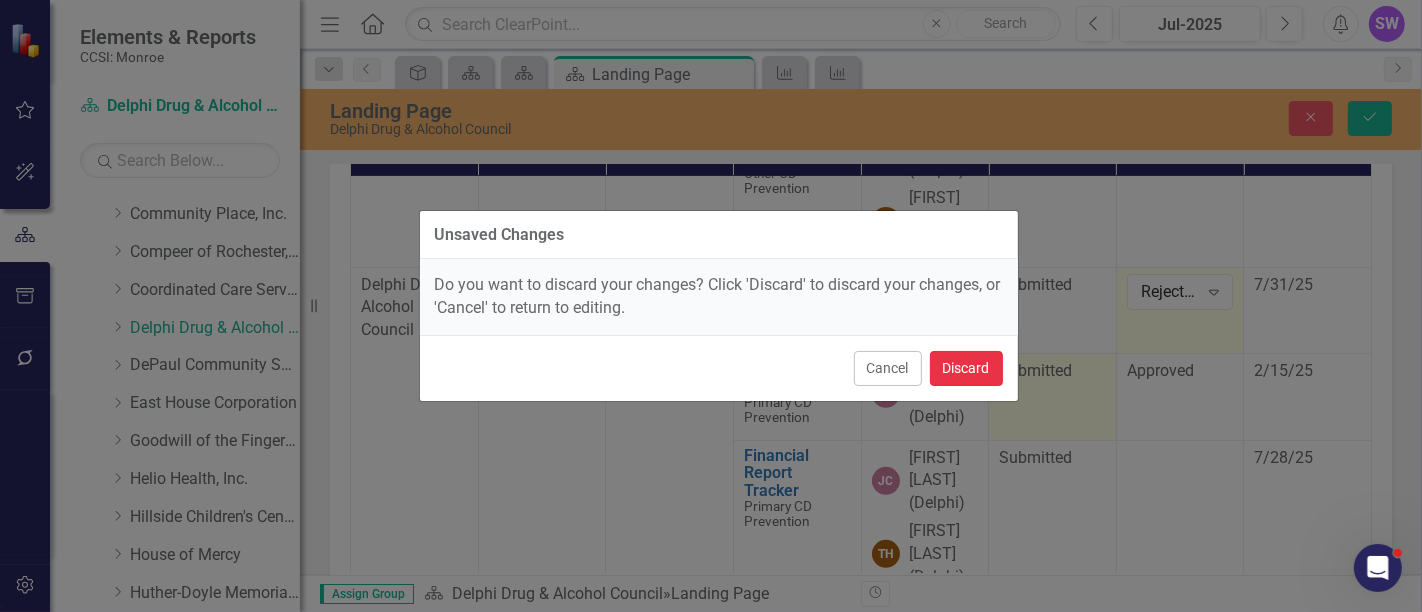 click on "Discard" at bounding box center (966, 368) 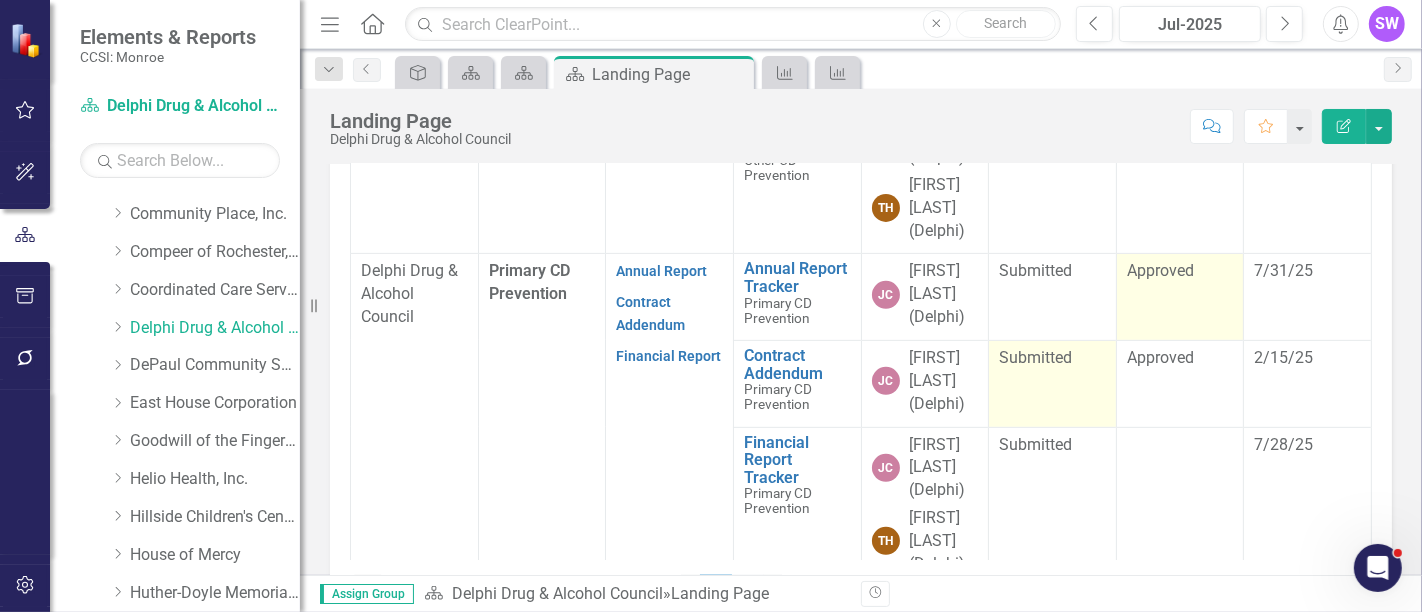 scroll, scrollTop: 717, scrollLeft: 0, axis: vertical 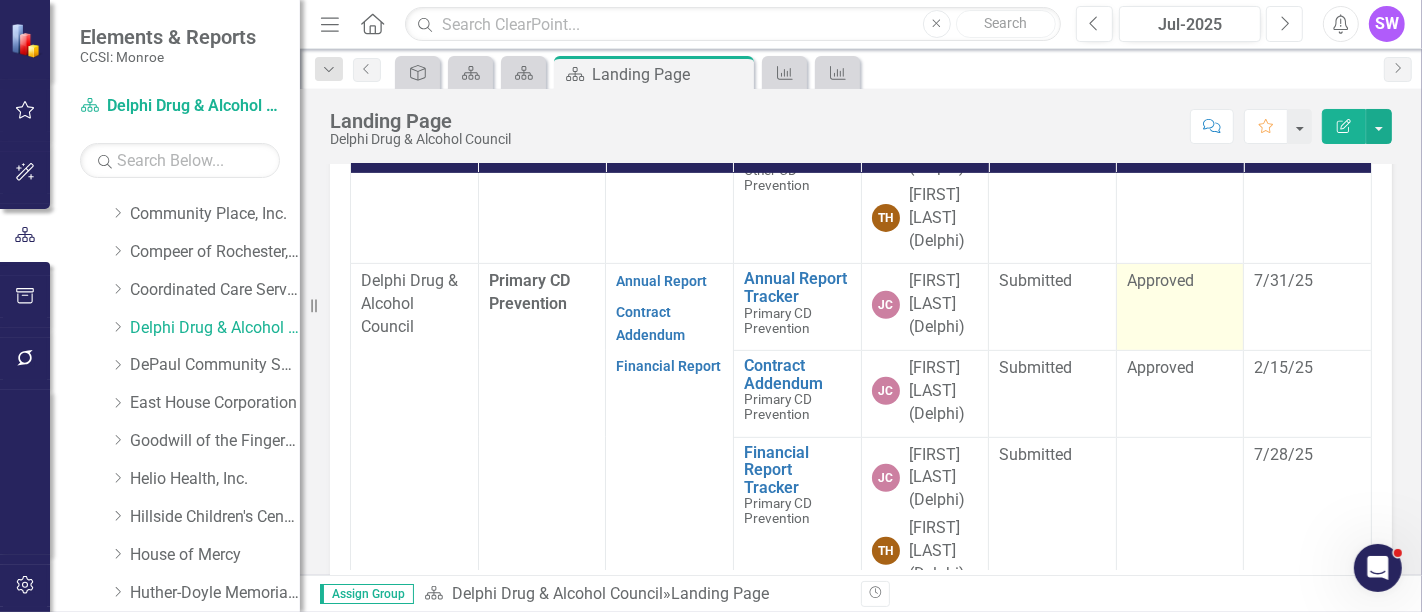 click on "Next" at bounding box center [1284, 24] 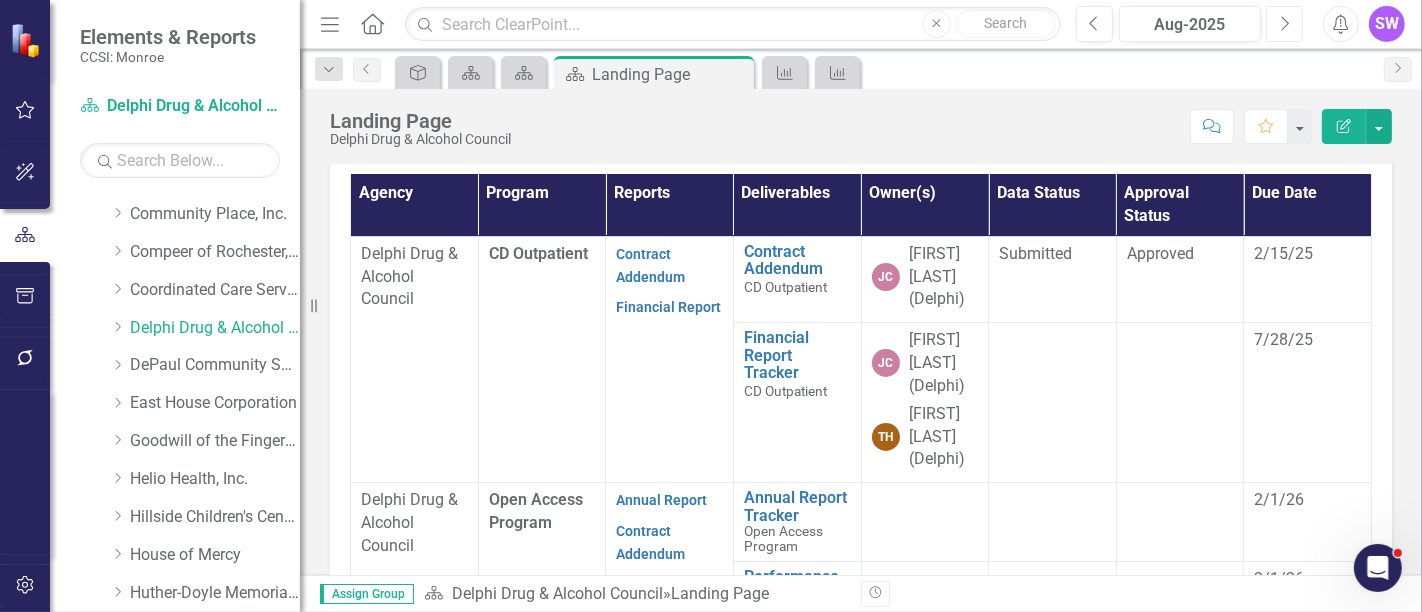scroll, scrollTop: 651, scrollLeft: 0, axis: vertical 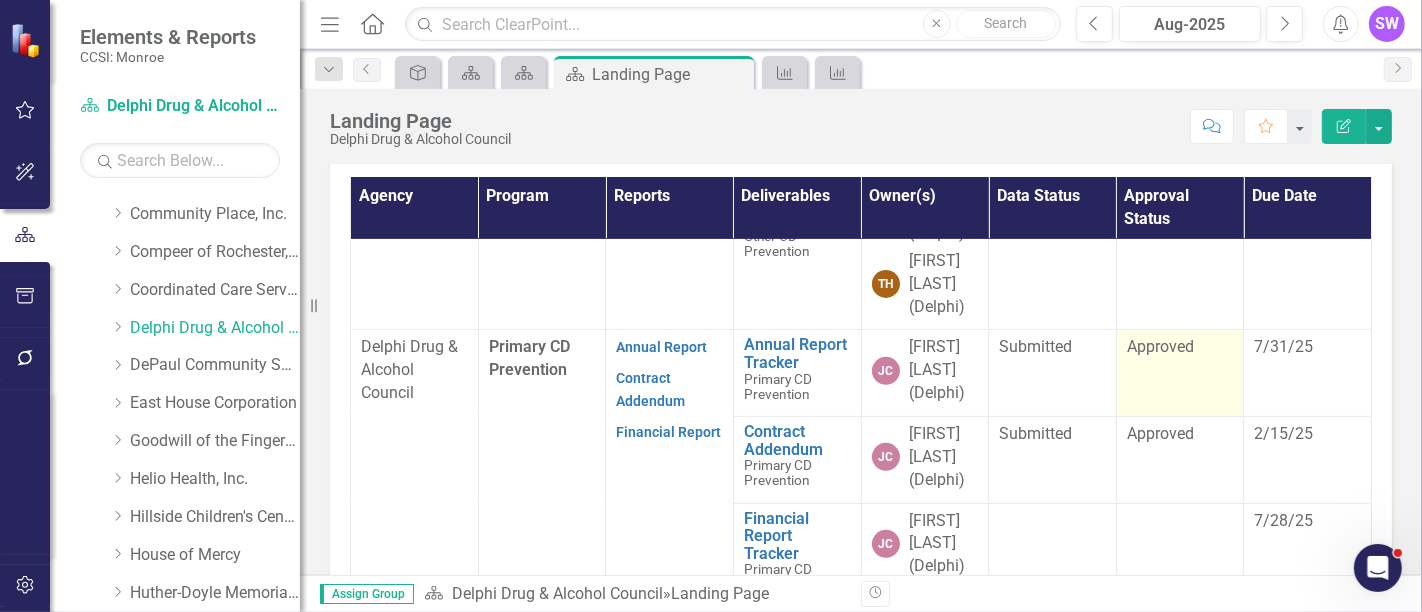 click on "Approved" at bounding box center (1180, 373) 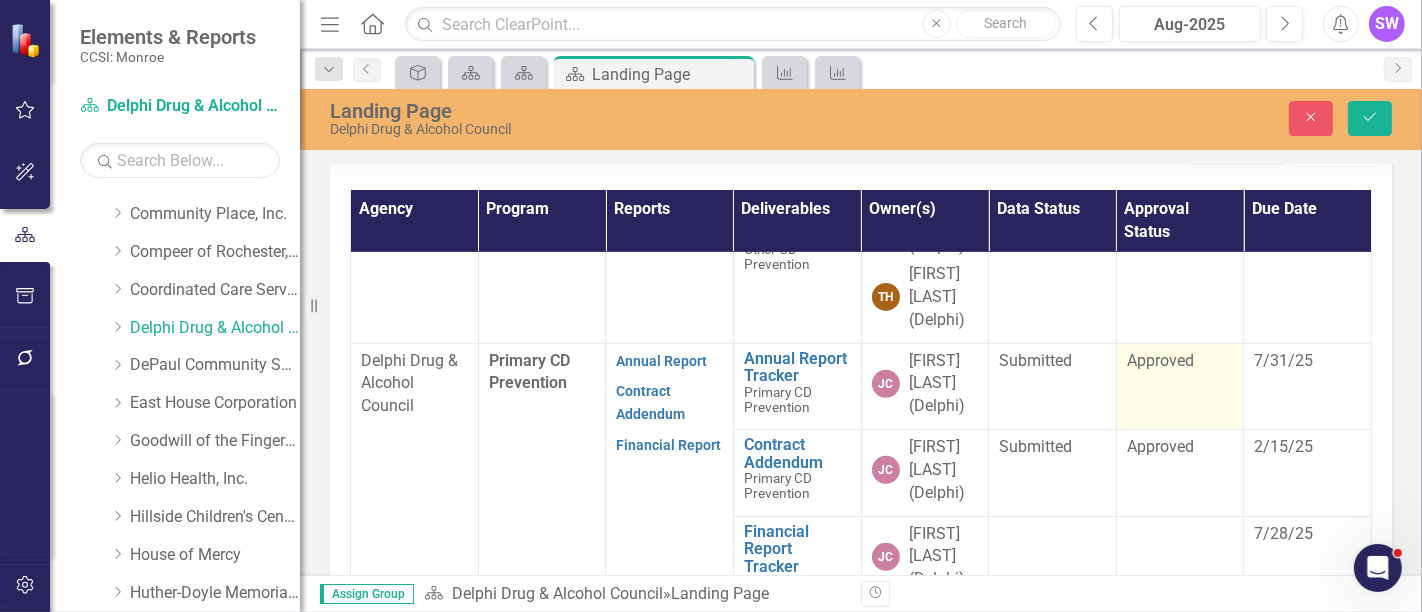 scroll, scrollTop: 661, scrollLeft: 0, axis: vertical 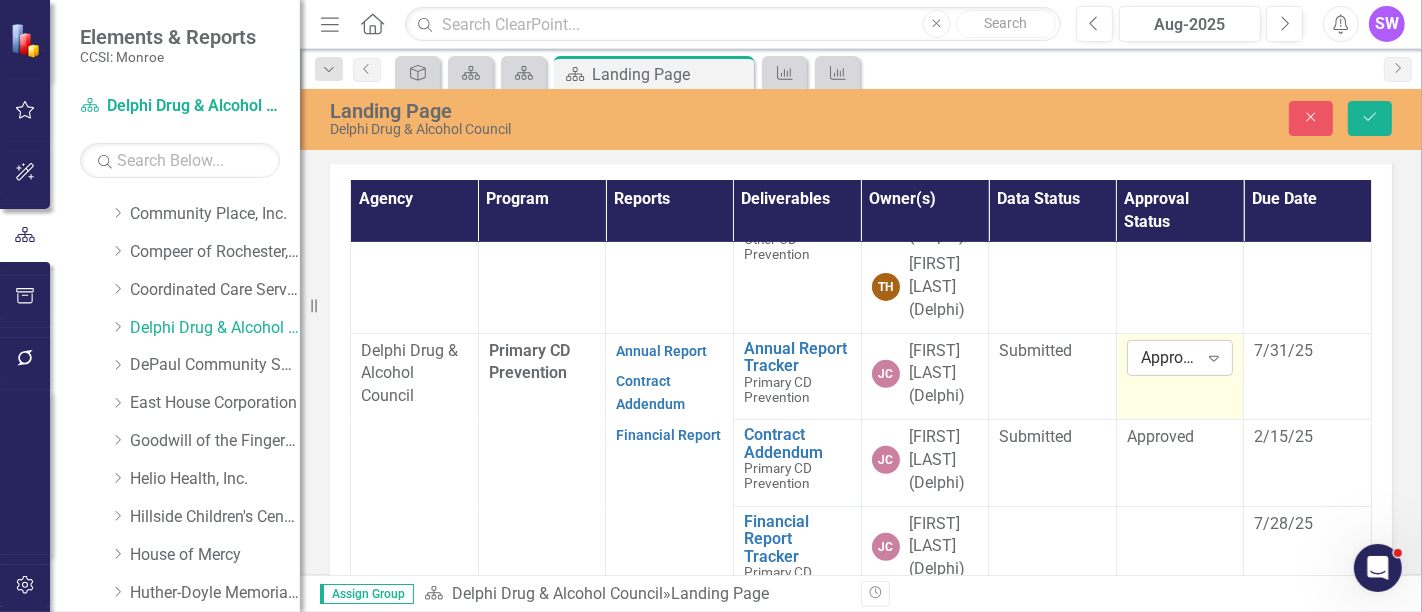 click on "Expand" 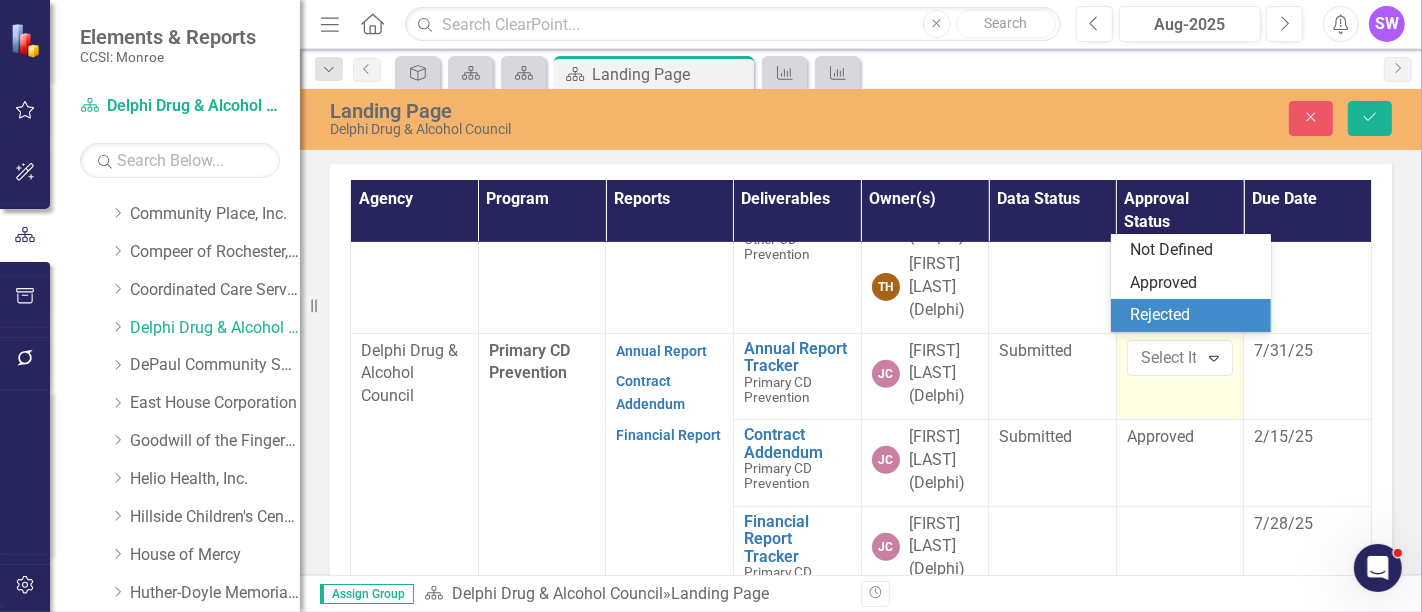 click on "Rejected" at bounding box center (1195, 315) 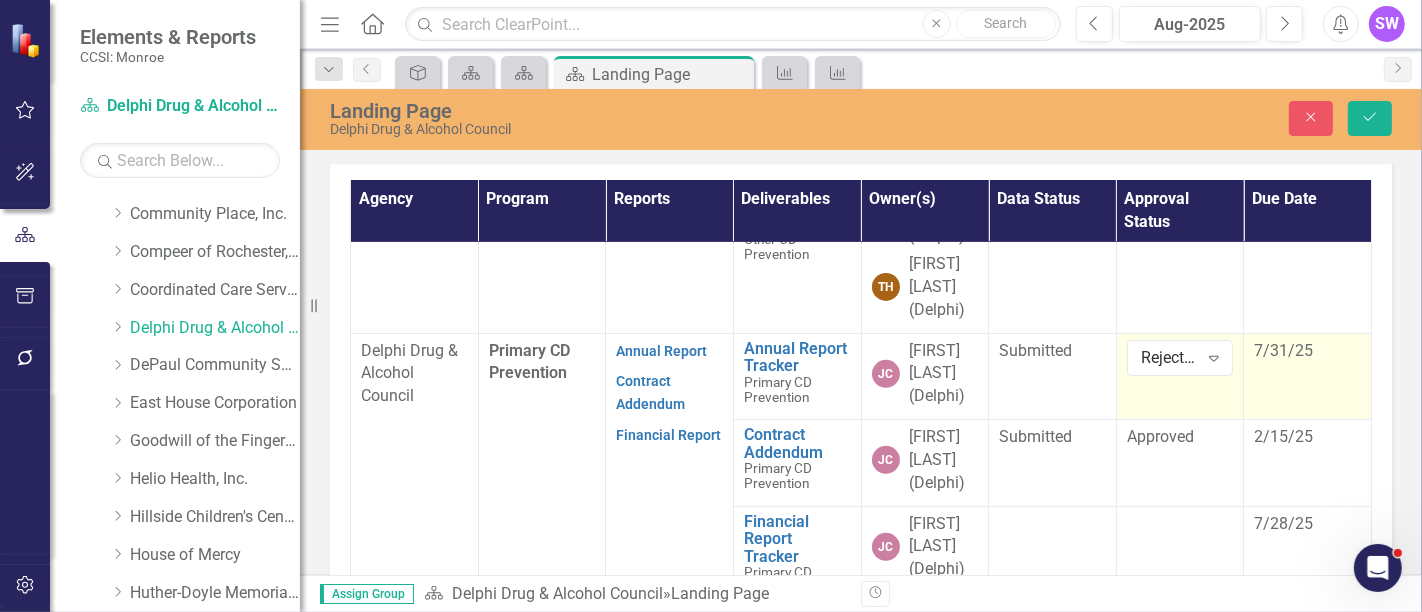 click on "7/31/25" at bounding box center [1307, 351] 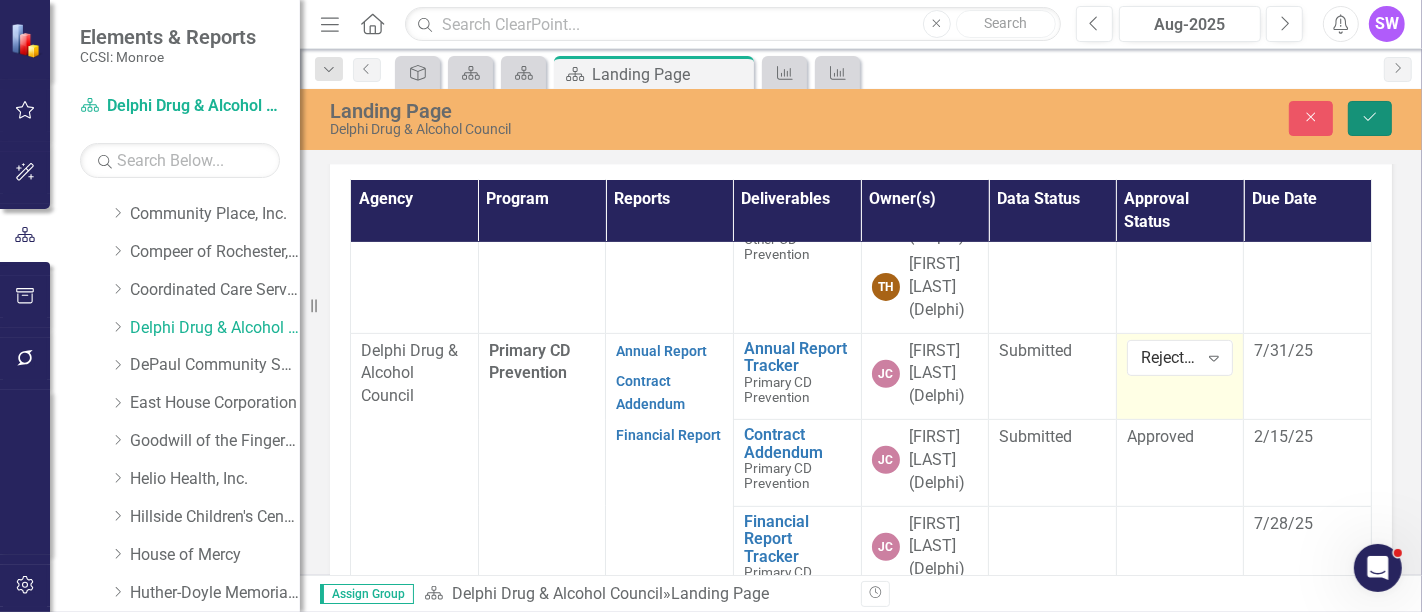 click on "Save" 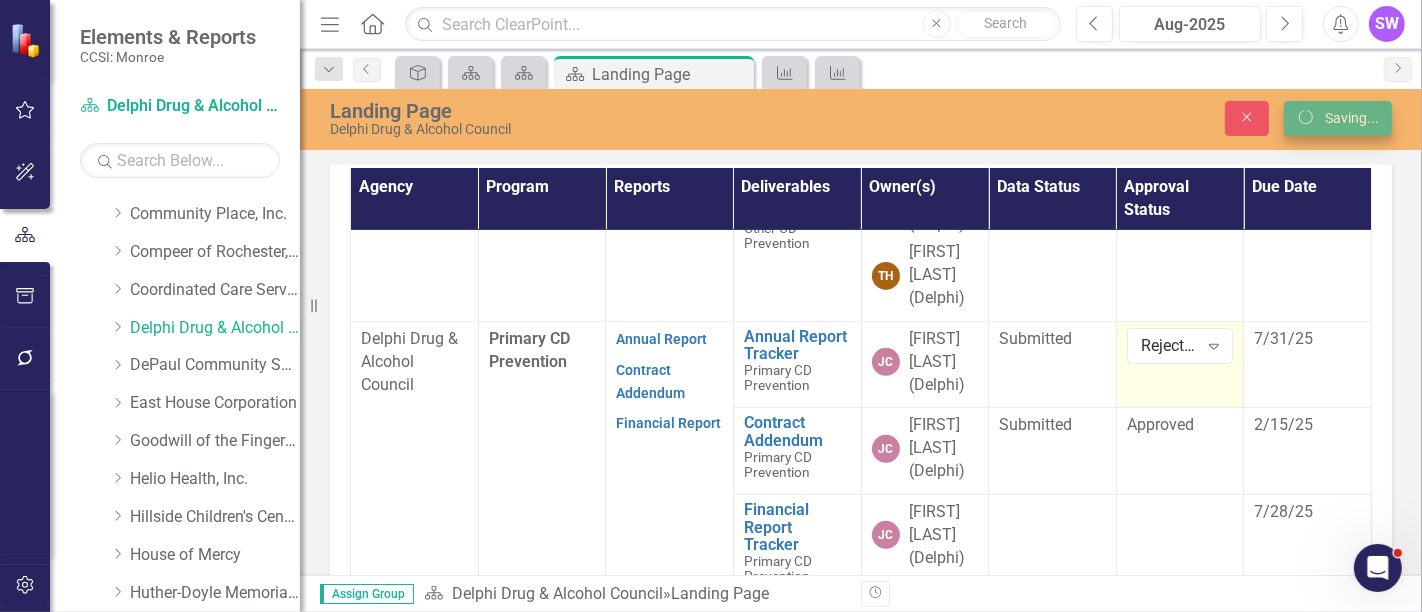 scroll, scrollTop: 0, scrollLeft: 0, axis: both 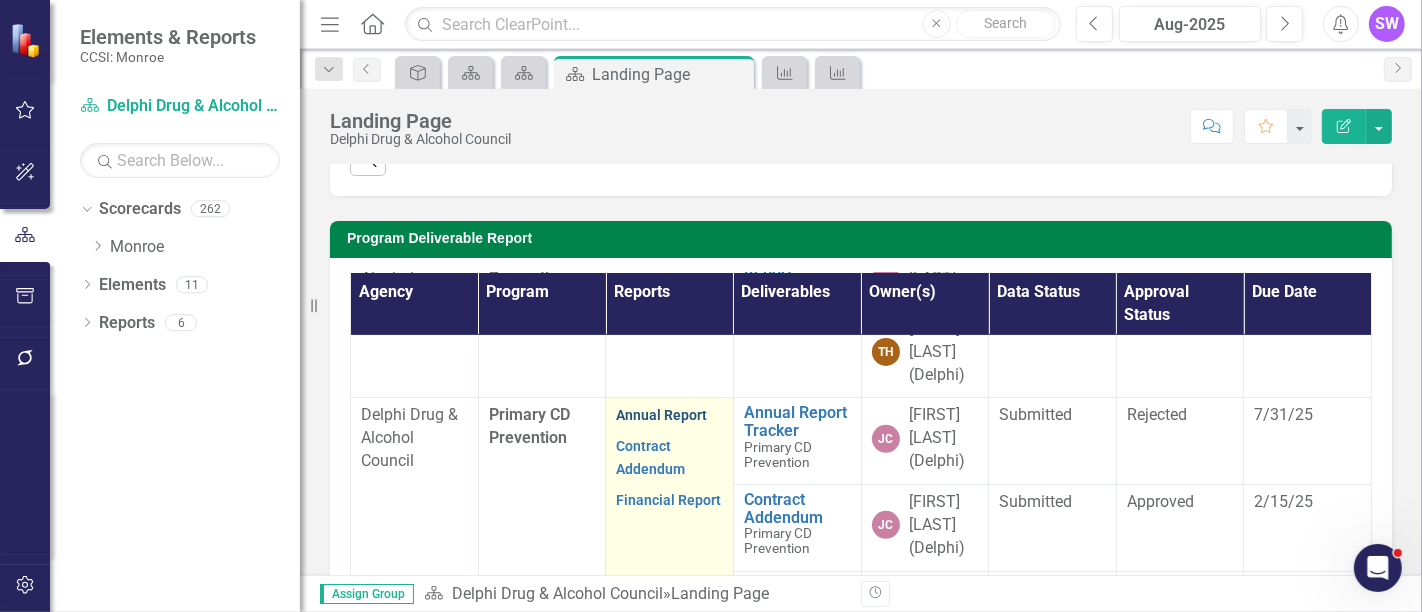 click on "Annual Report" at bounding box center (661, 415) 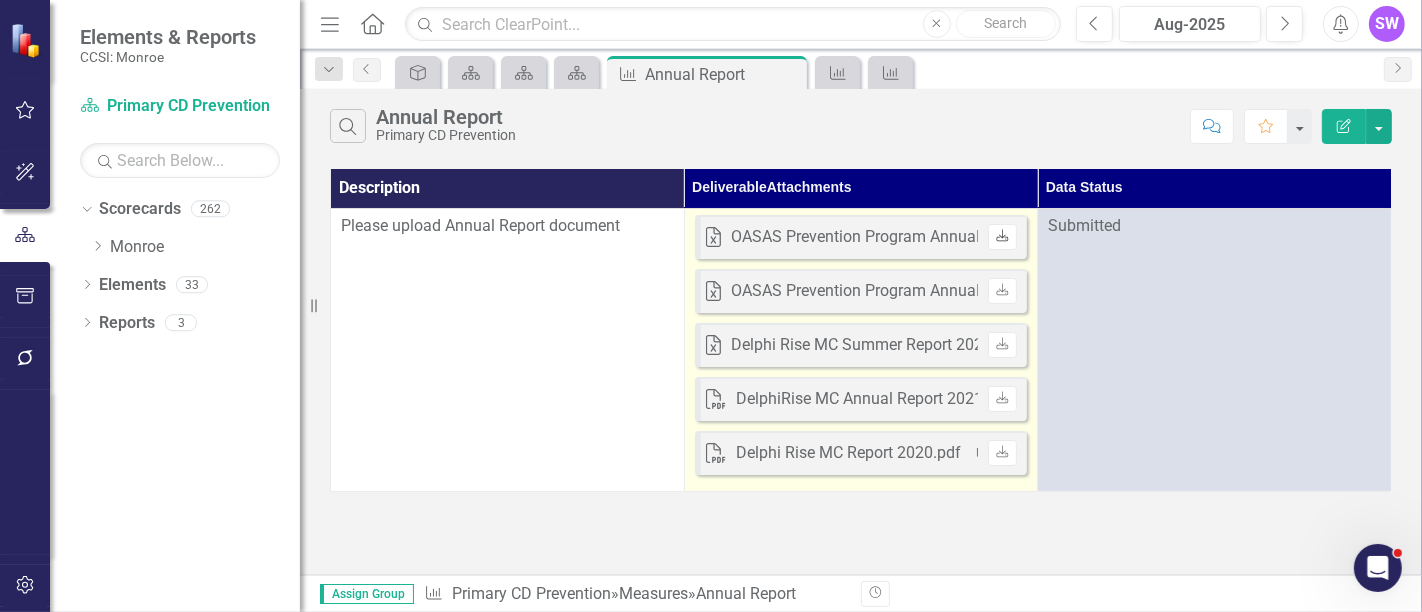 click 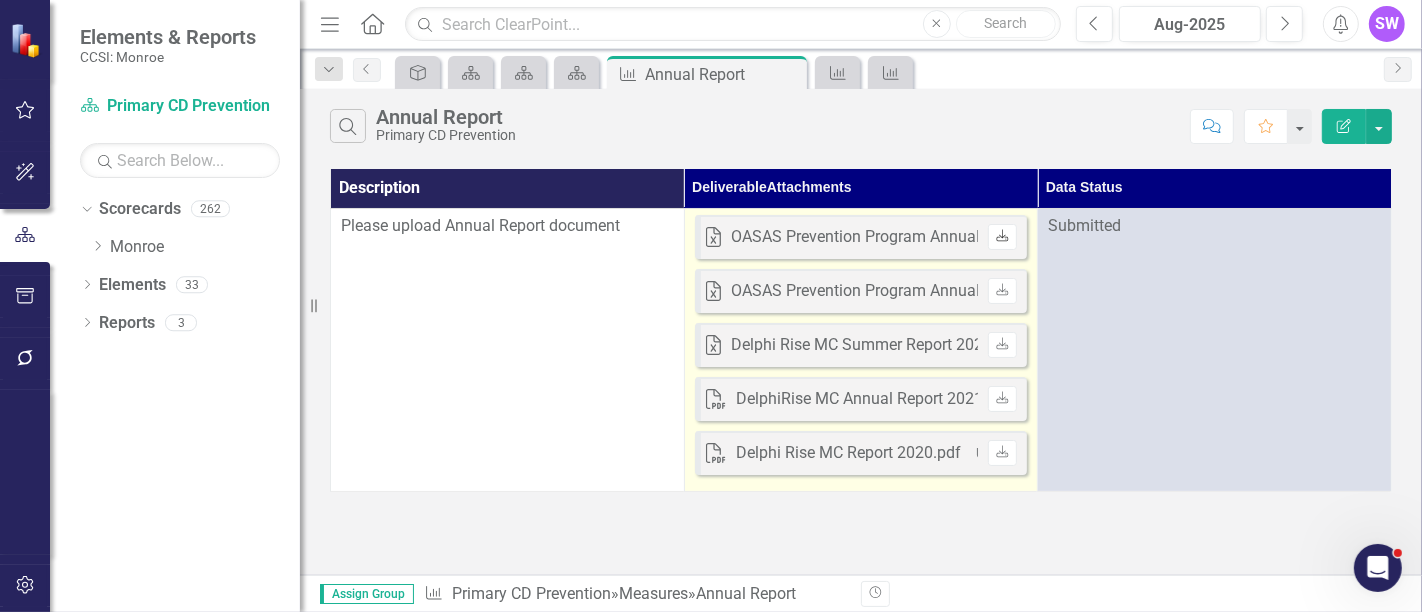 click on "Download" 